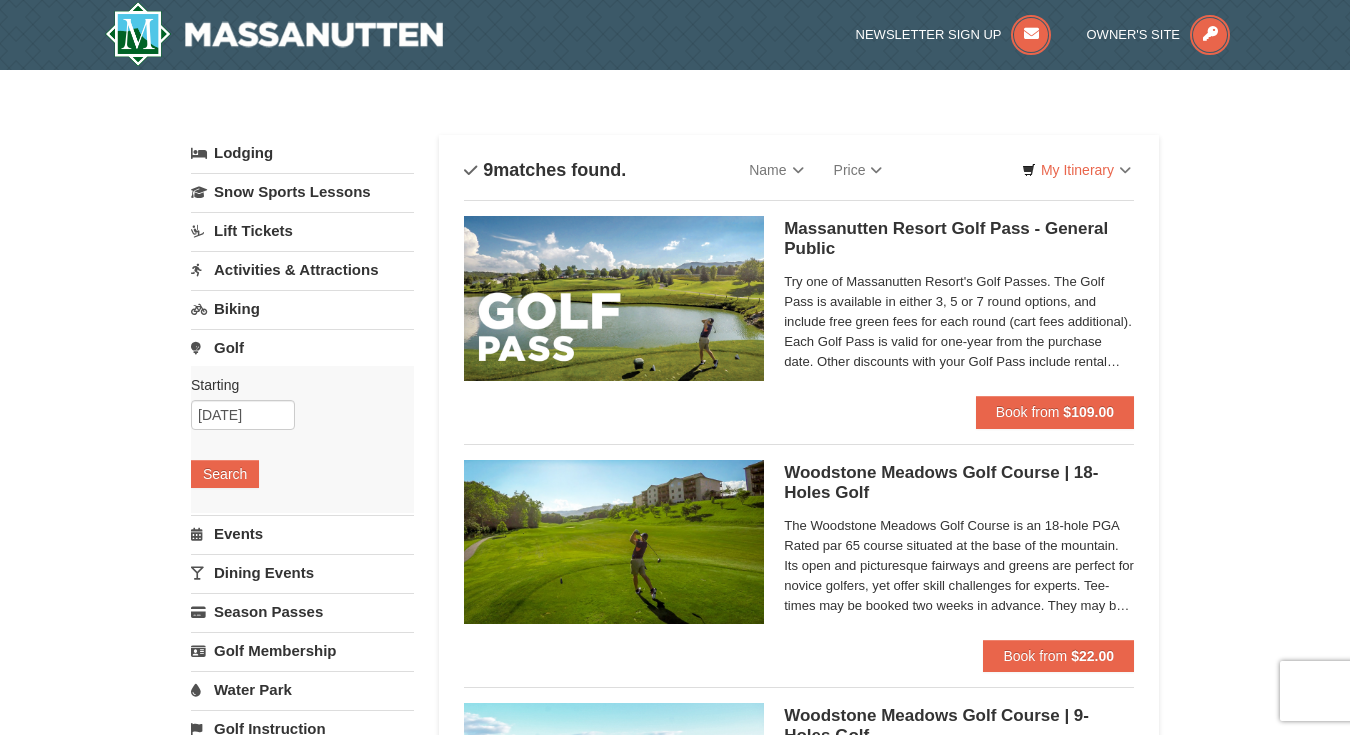 scroll, scrollTop: 0, scrollLeft: 0, axis: both 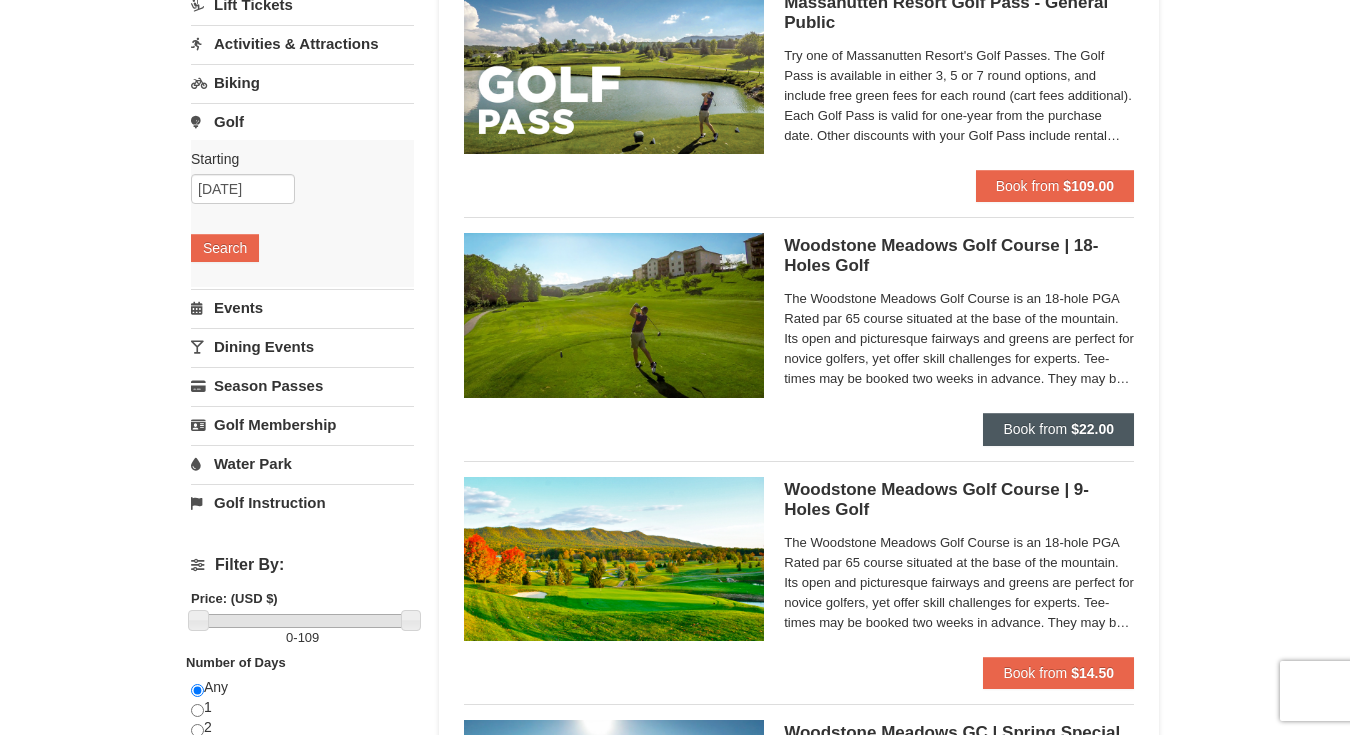 click on "Book from" at bounding box center (1035, 429) 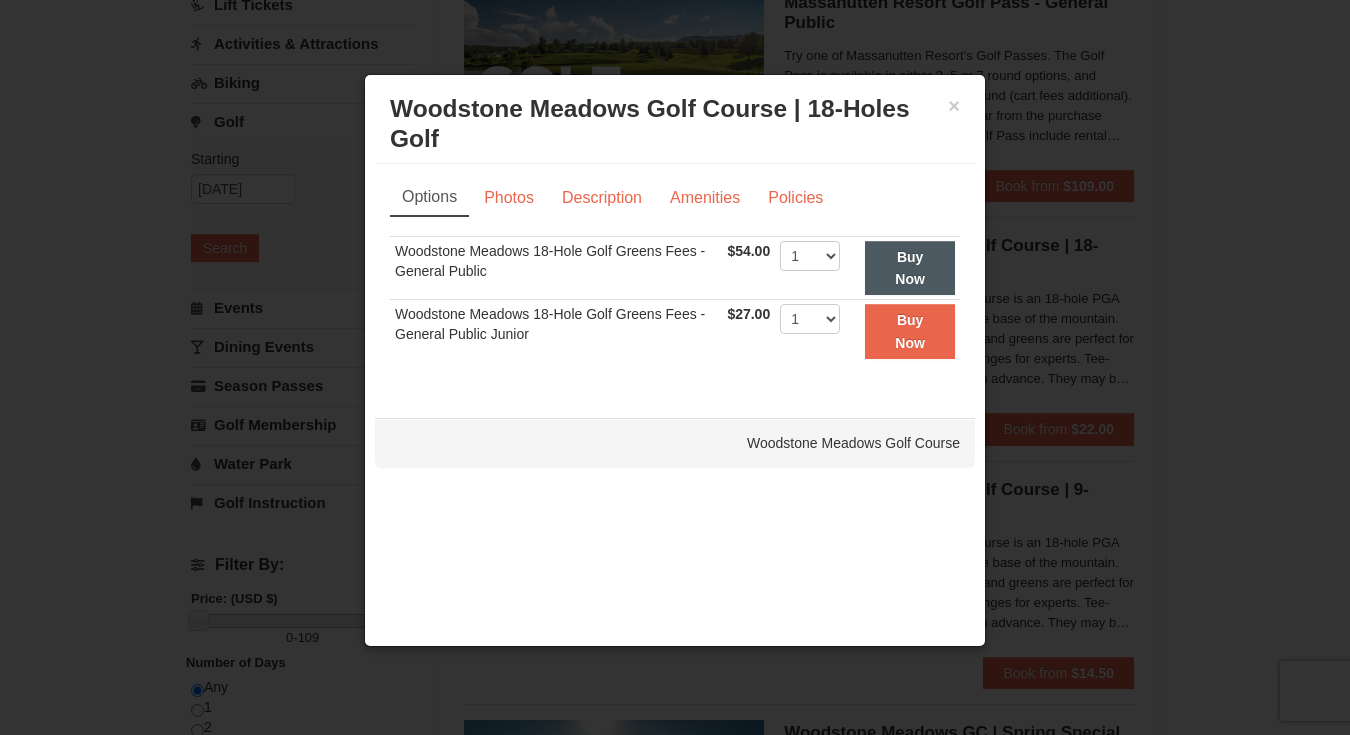 click on "Buy Now" at bounding box center [910, 268] 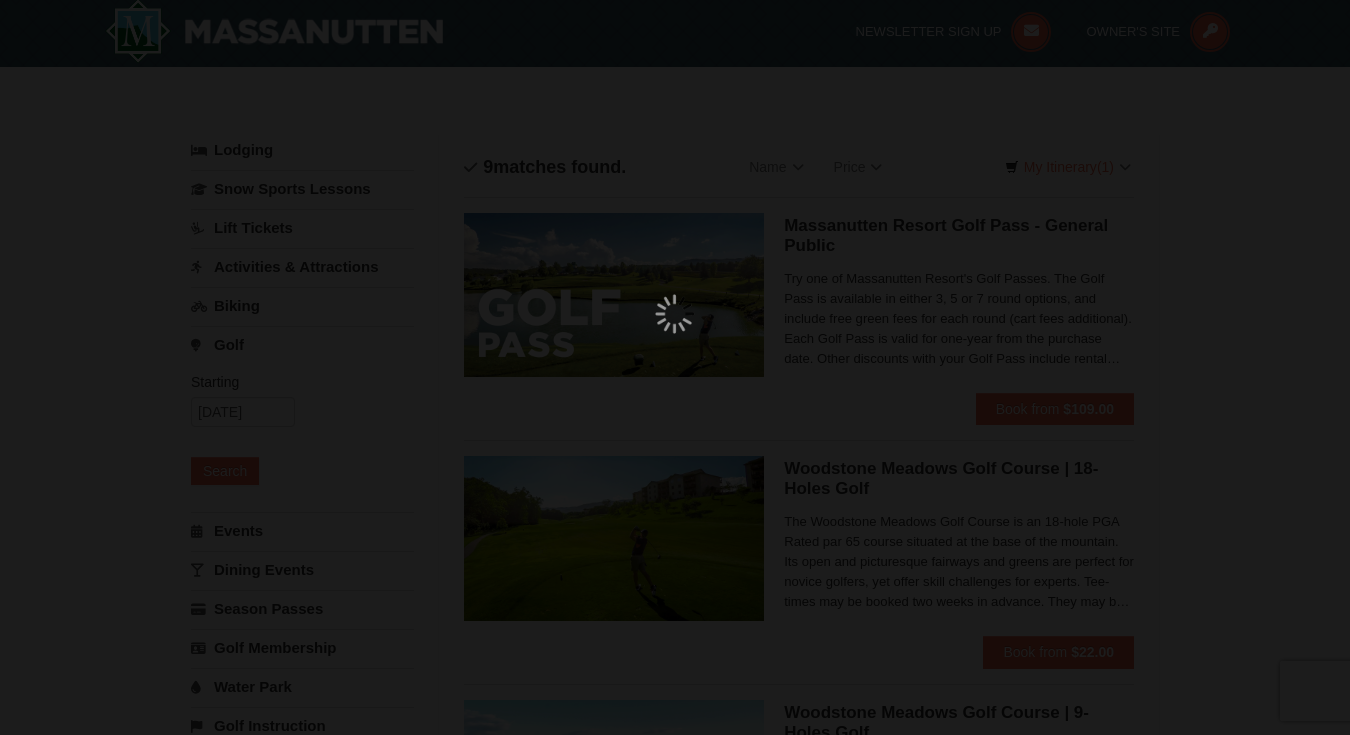 scroll, scrollTop: 6, scrollLeft: 0, axis: vertical 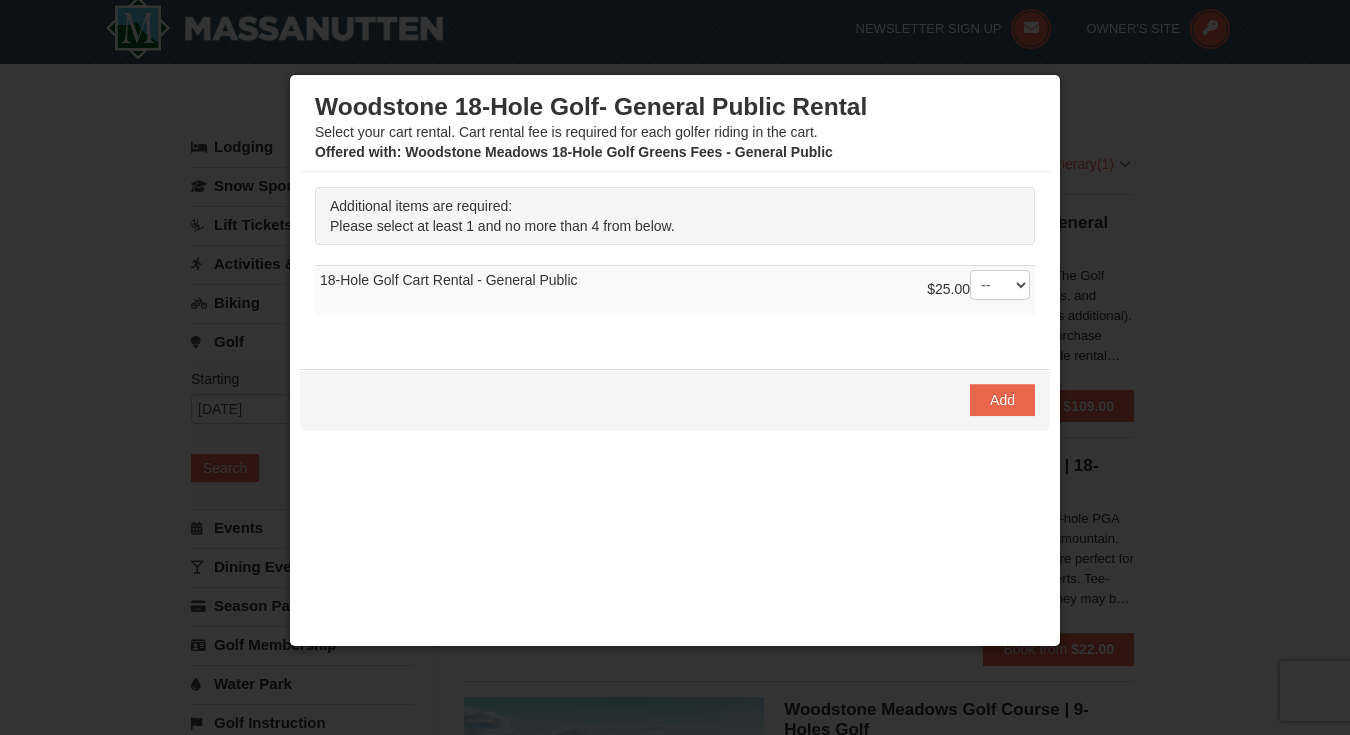 drag, startPoint x: 1002, startPoint y: 399, endPoint x: 938, endPoint y: 417, distance: 66.48308 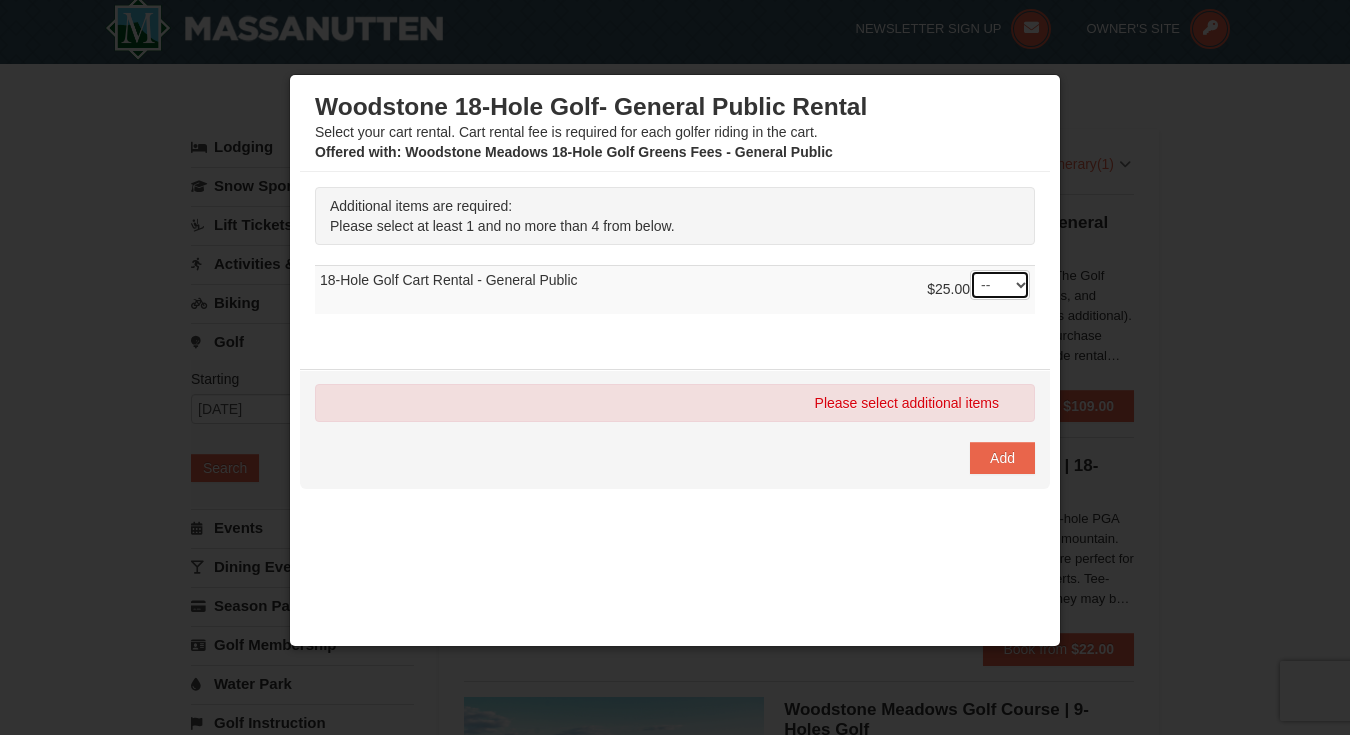 select on "1" 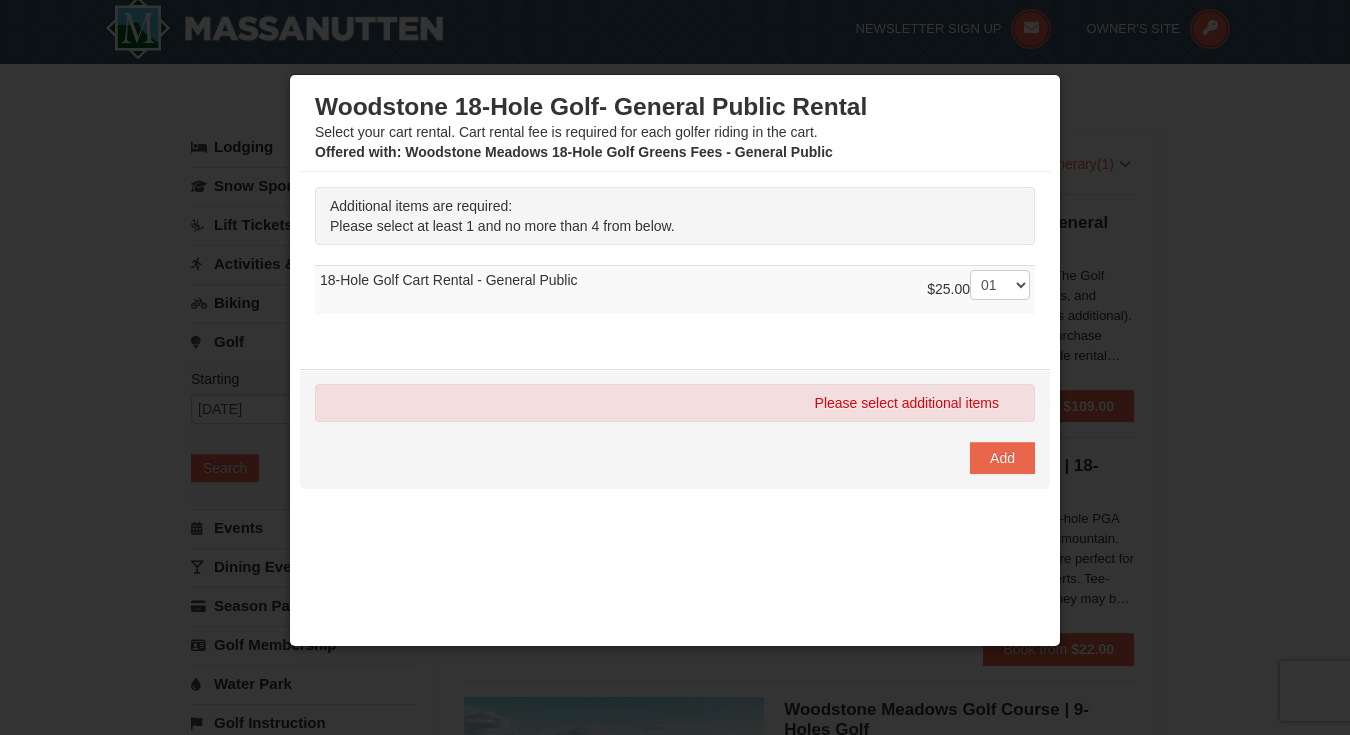 drag, startPoint x: 1002, startPoint y: 453, endPoint x: 988, endPoint y: 454, distance: 14.035668 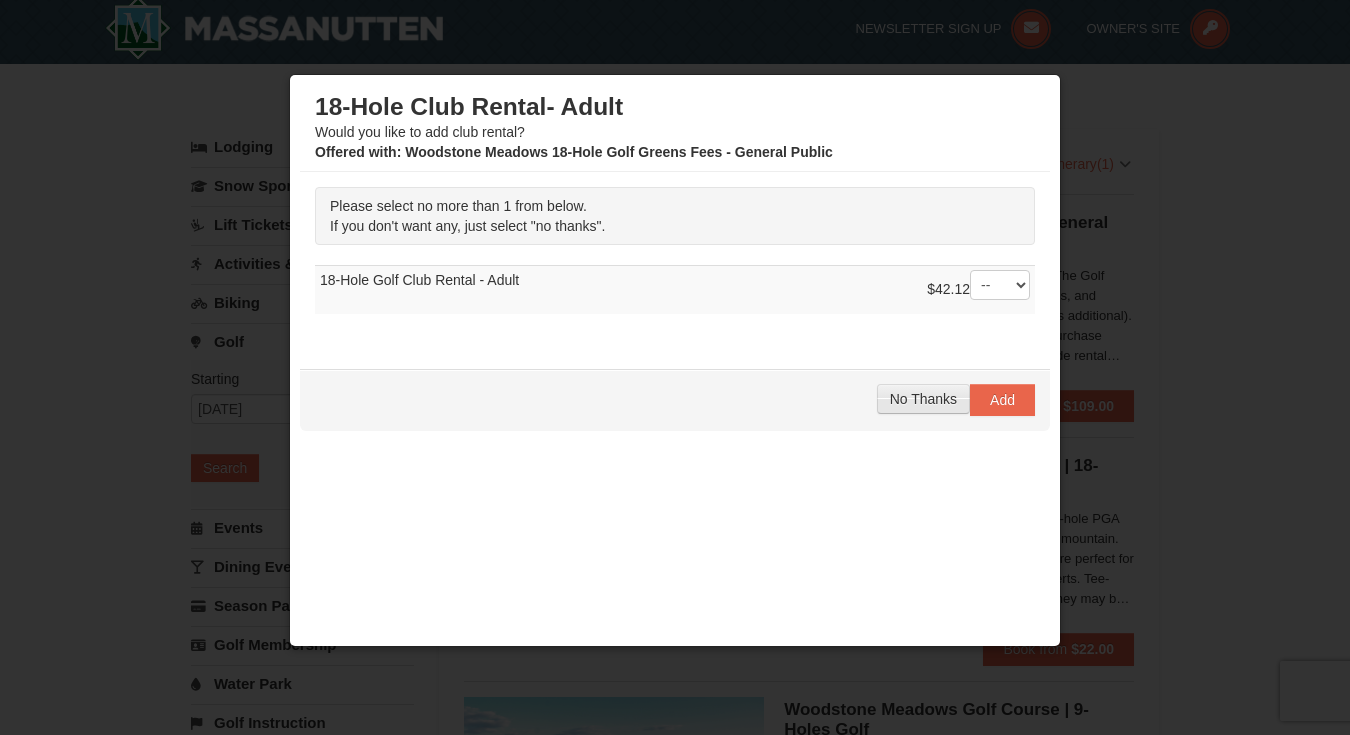 click on "No Thanks" at bounding box center (923, 399) 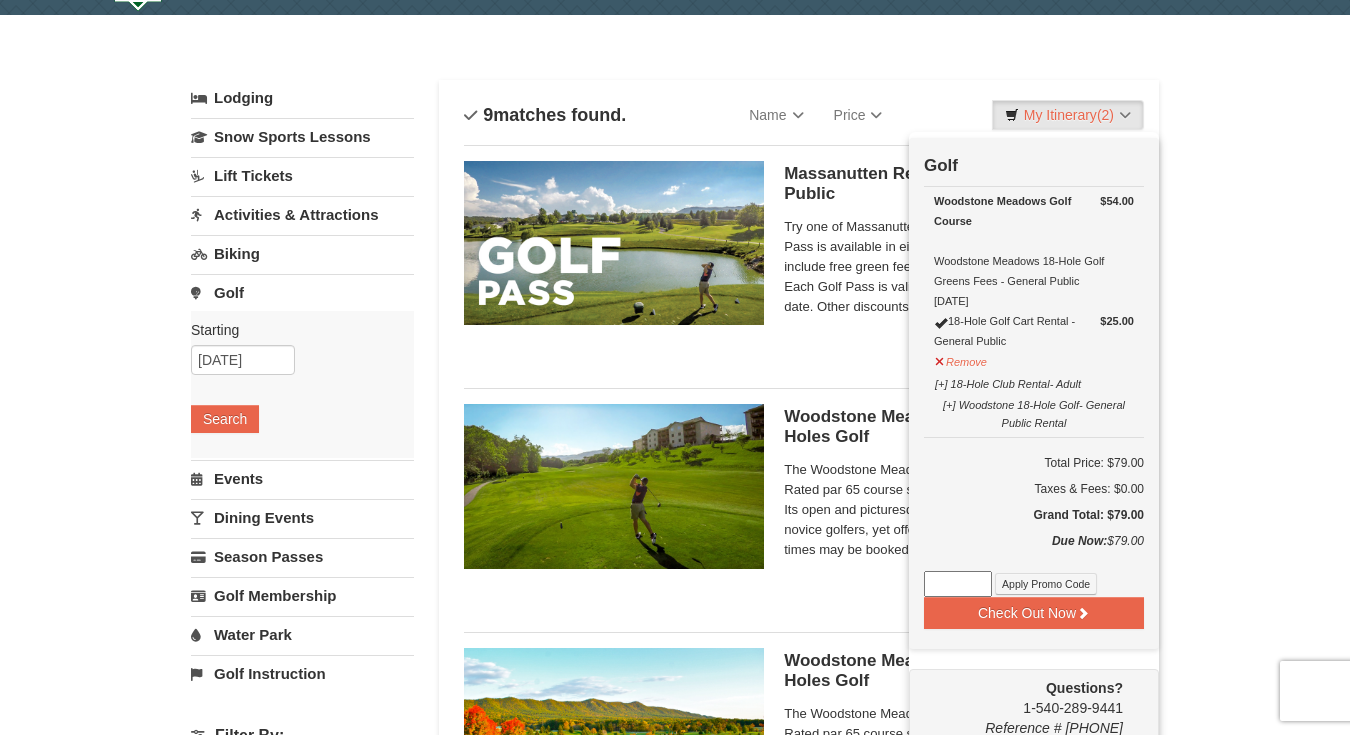 scroll, scrollTop: 59, scrollLeft: 0, axis: vertical 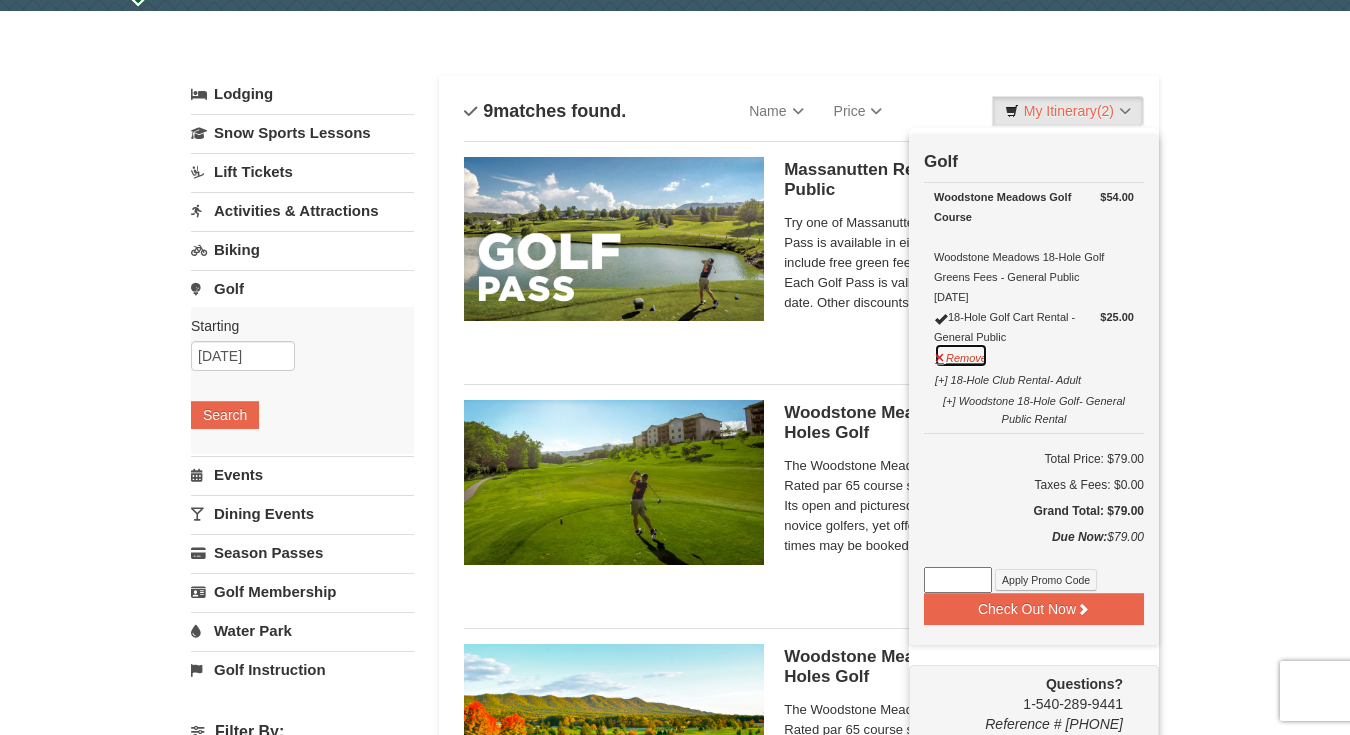 click on "Remove" at bounding box center (961, 355) 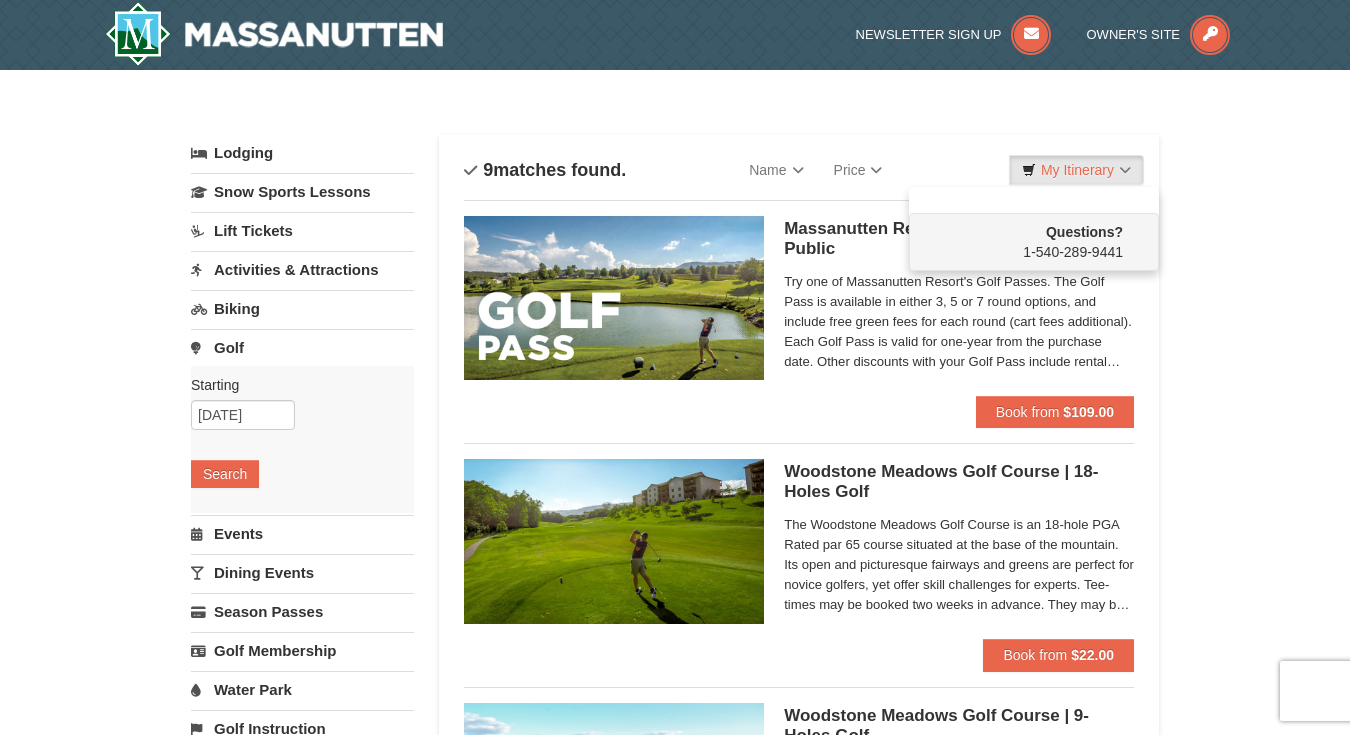 scroll, scrollTop: 0, scrollLeft: 0, axis: both 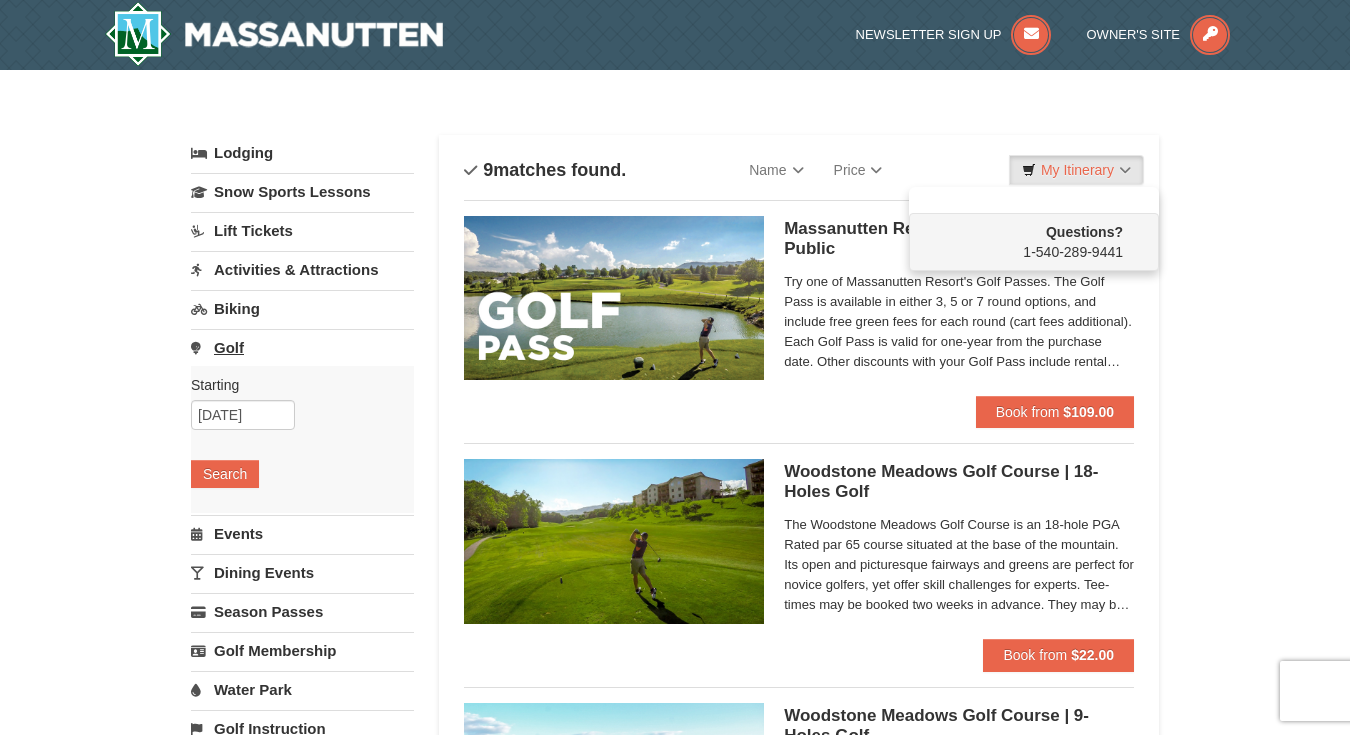 click on "Golf" at bounding box center (302, 347) 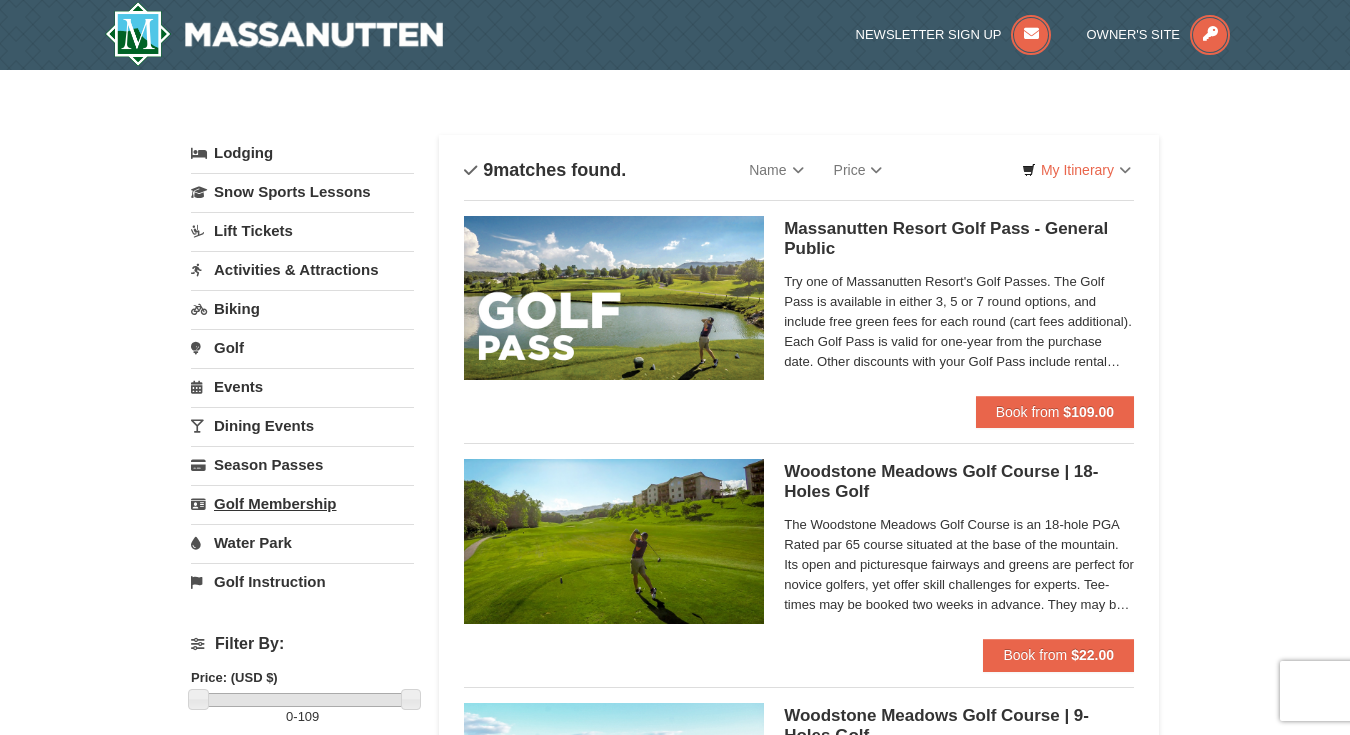 click on "Golf Membership" at bounding box center (302, 503) 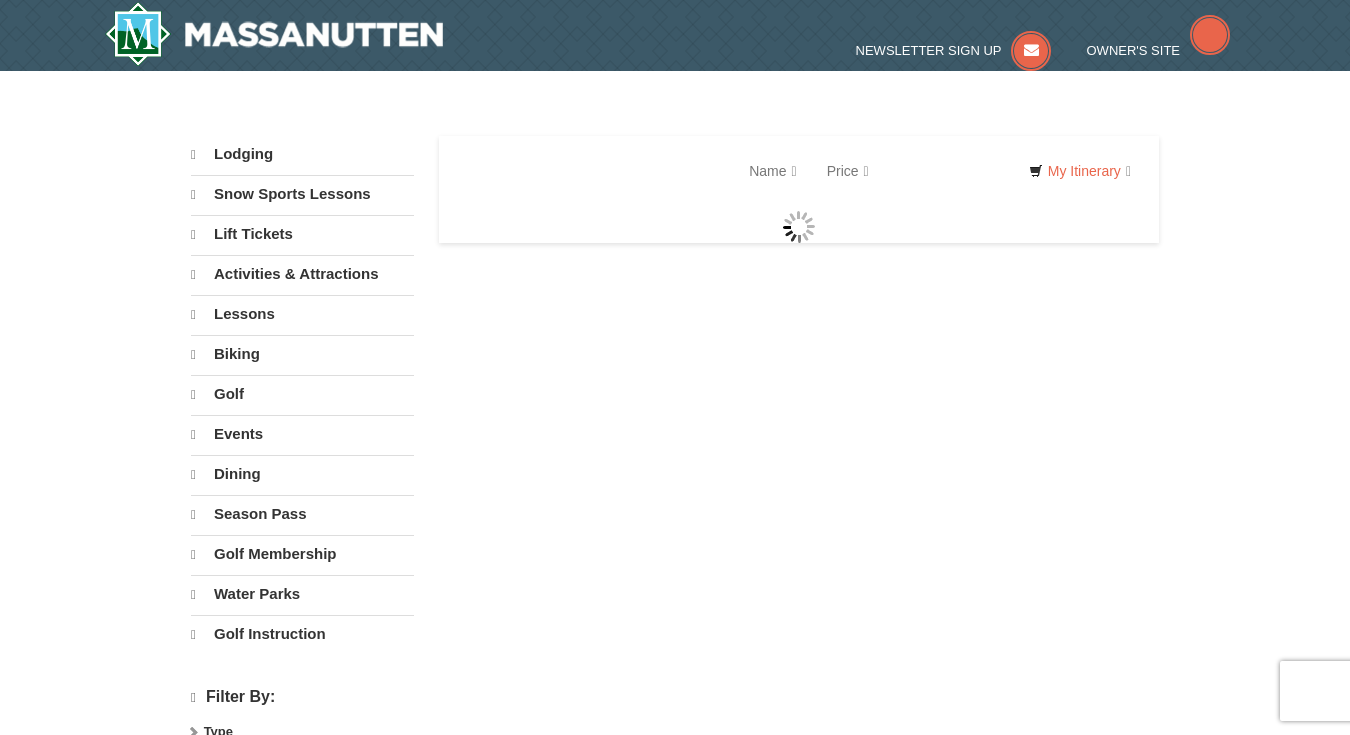 scroll, scrollTop: 0, scrollLeft: 0, axis: both 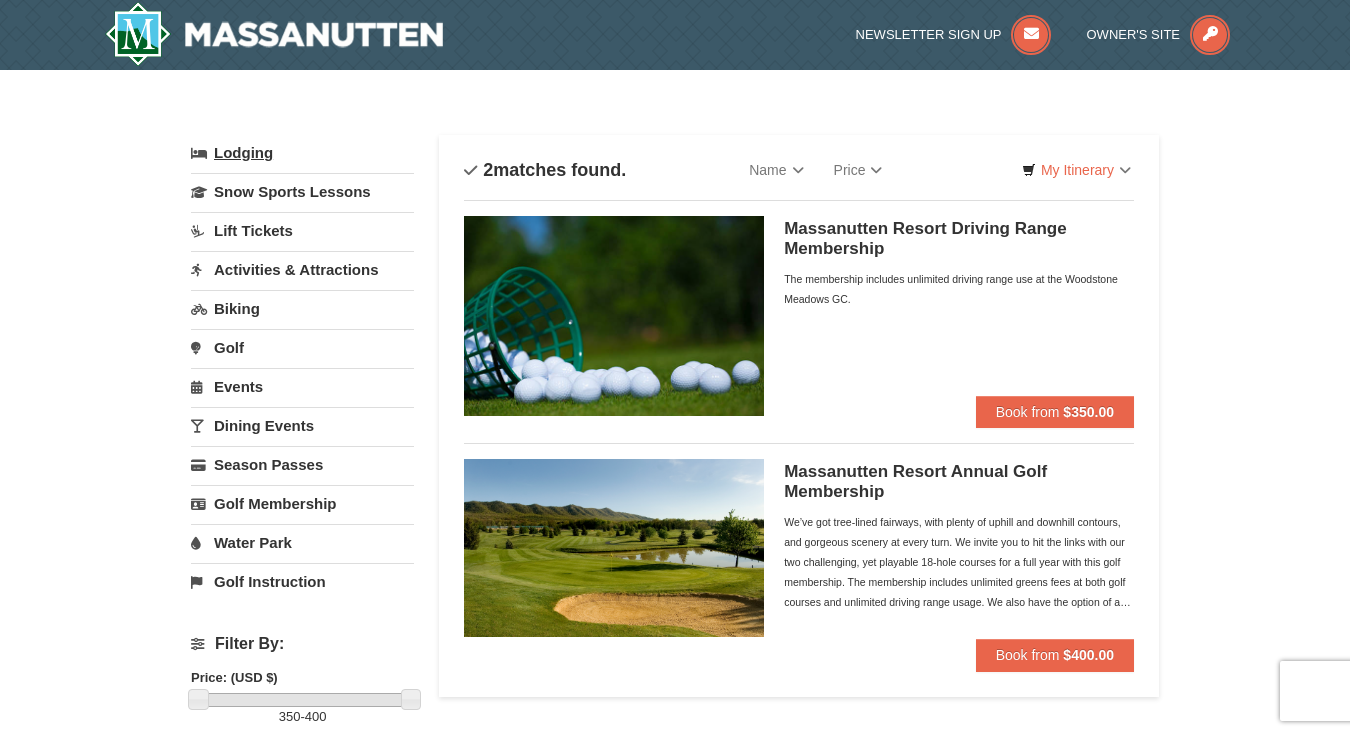click on "Lodging" at bounding box center [302, 153] 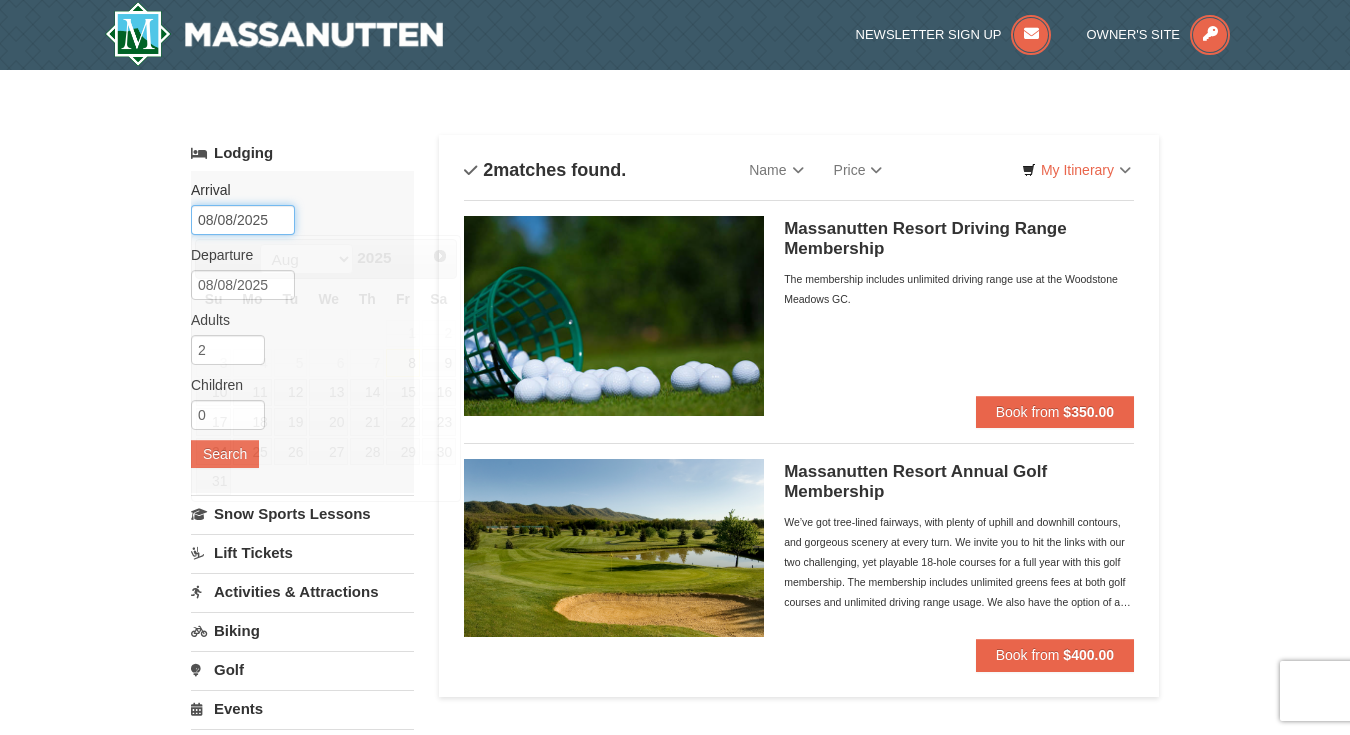 click on "08/08/2025" at bounding box center (243, 220) 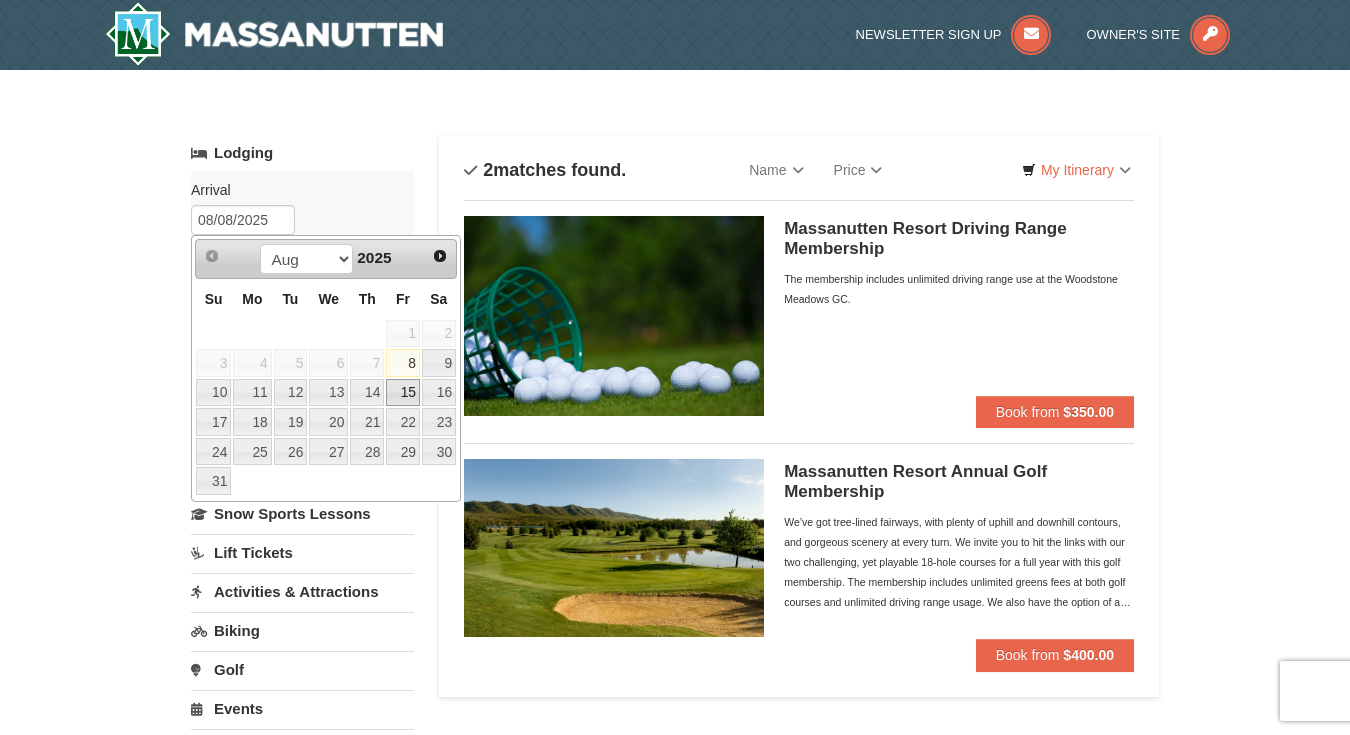 click on "15" at bounding box center [403, 393] 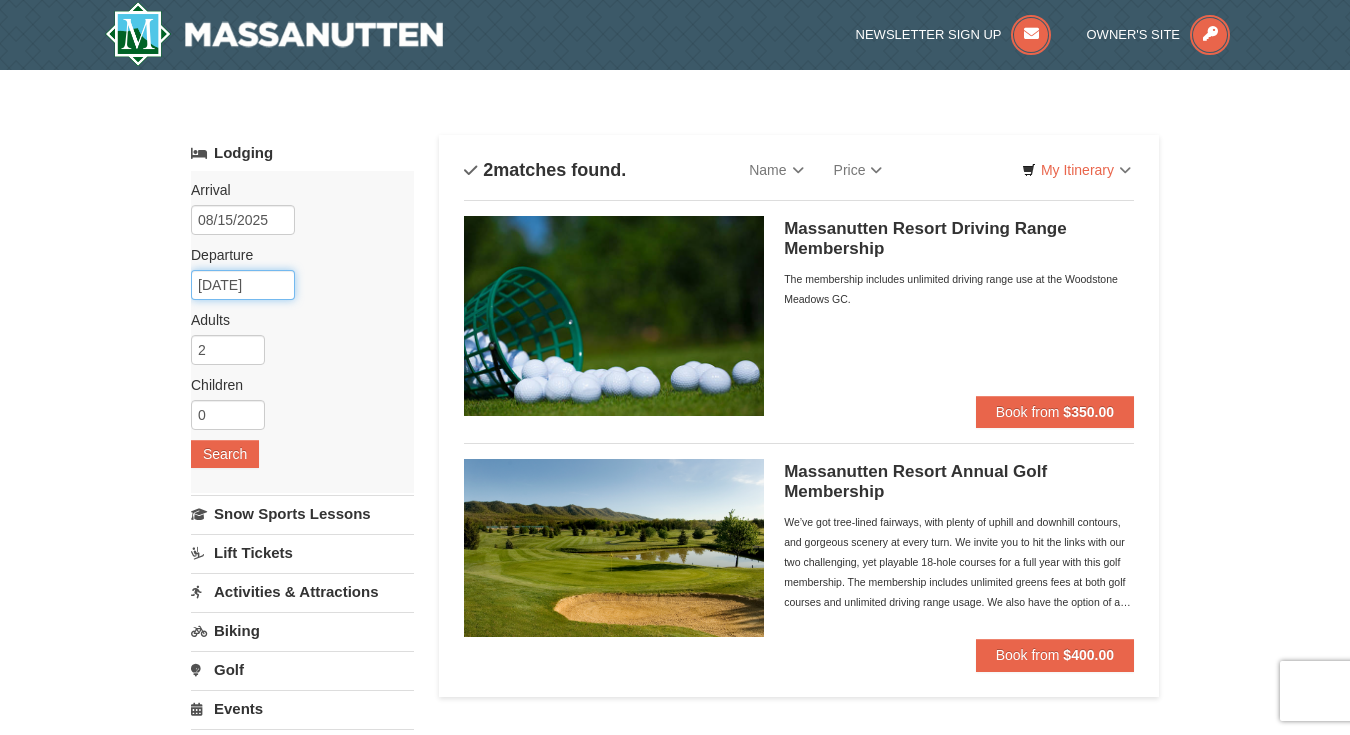 click on "[DATE]" at bounding box center (243, 285) 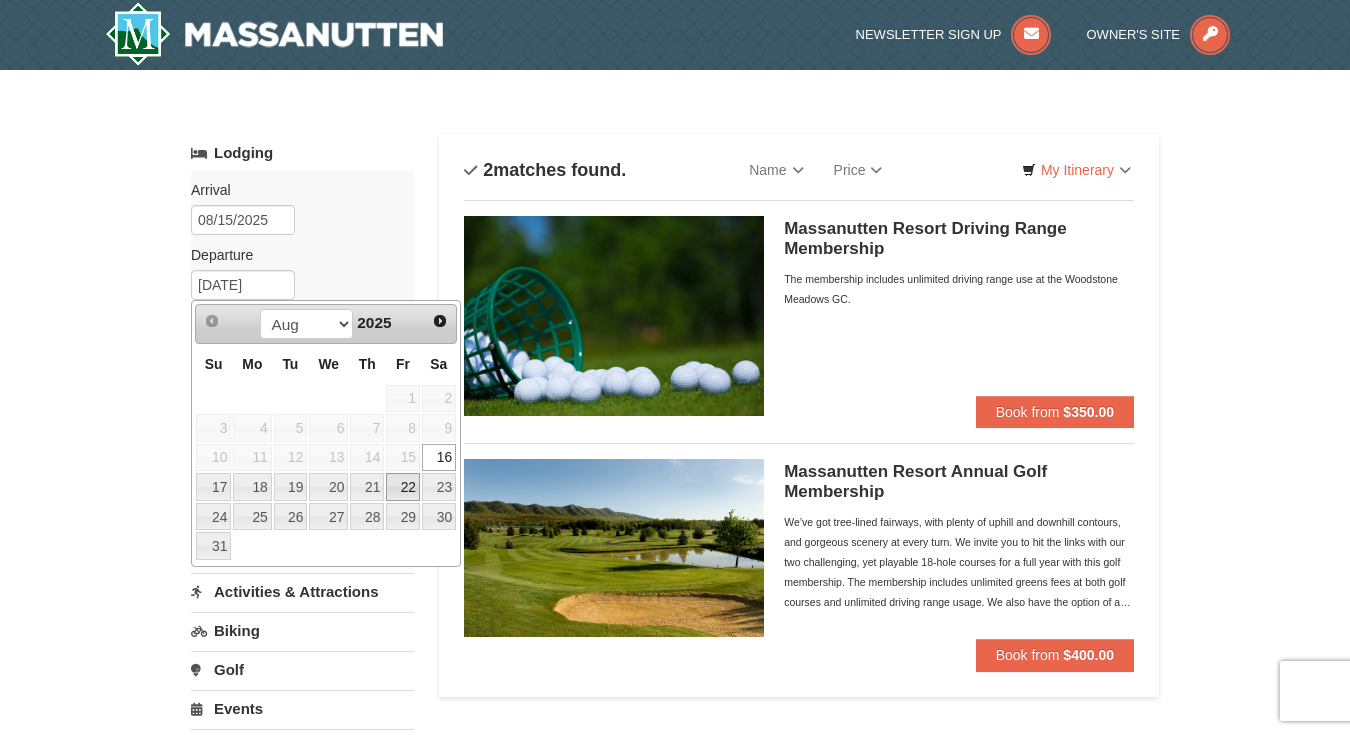 click on "22" at bounding box center (403, 487) 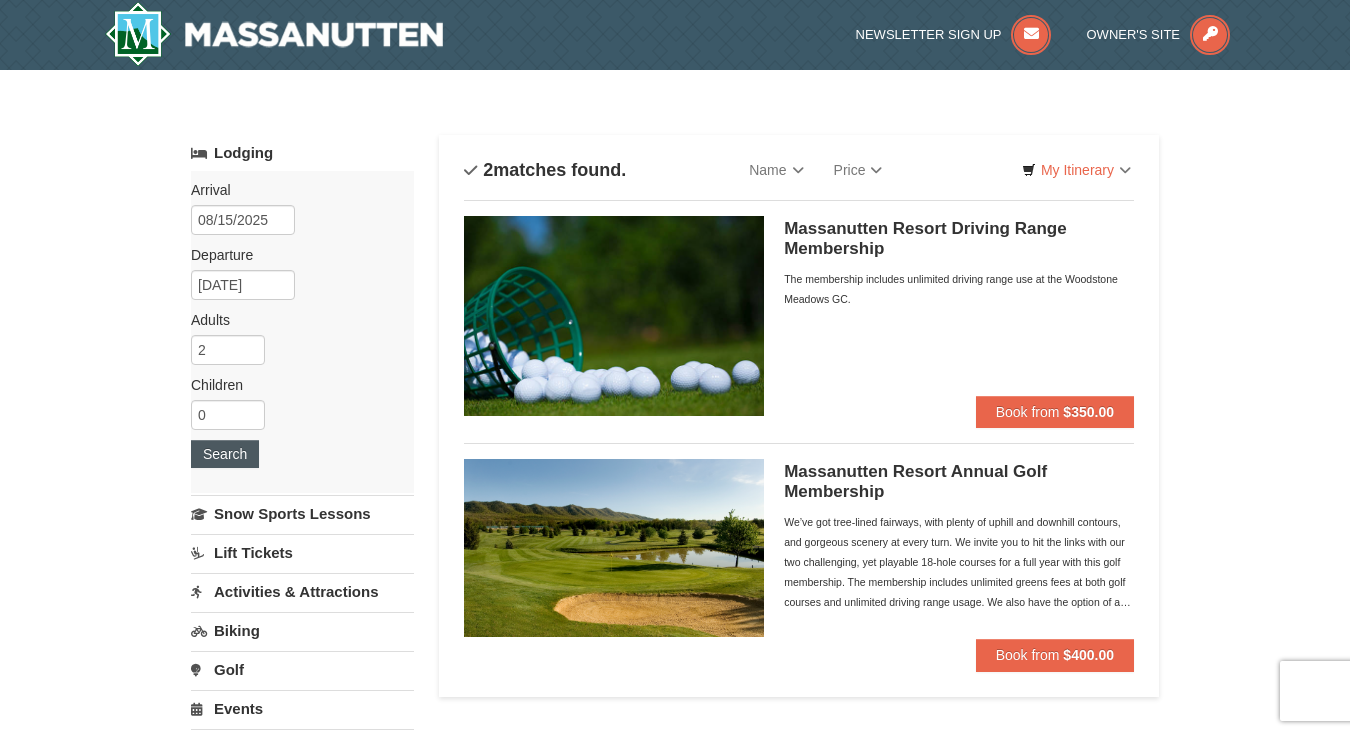 click on "Search" at bounding box center (225, 454) 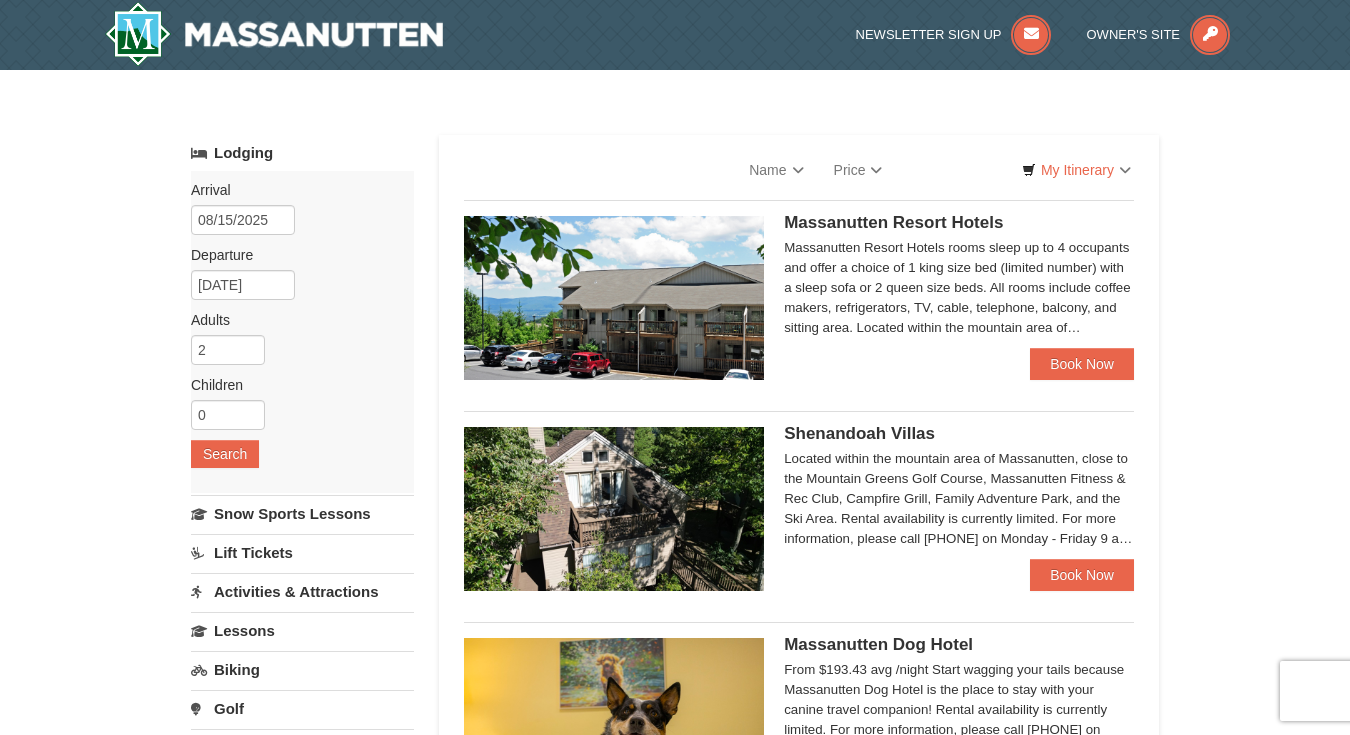 scroll, scrollTop: 0, scrollLeft: 0, axis: both 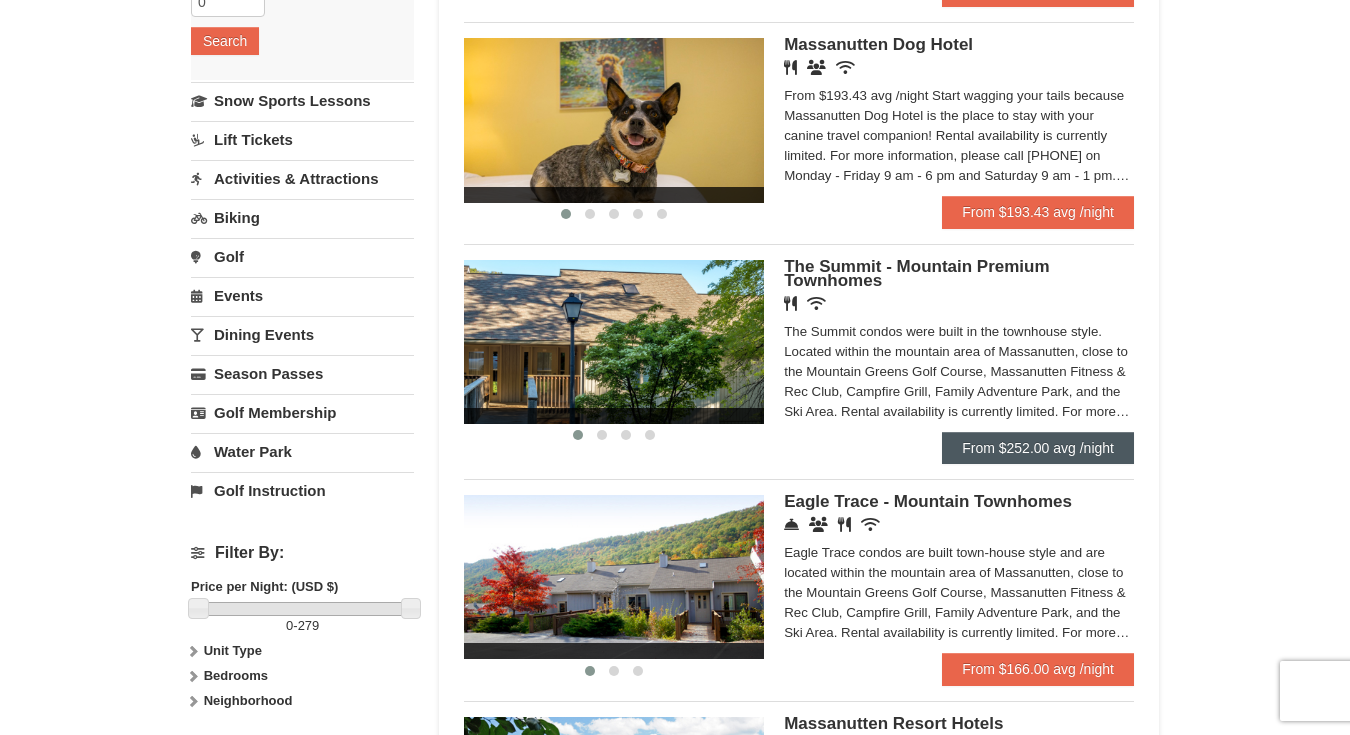 click on "From $252.00 avg /night" at bounding box center [1038, 448] 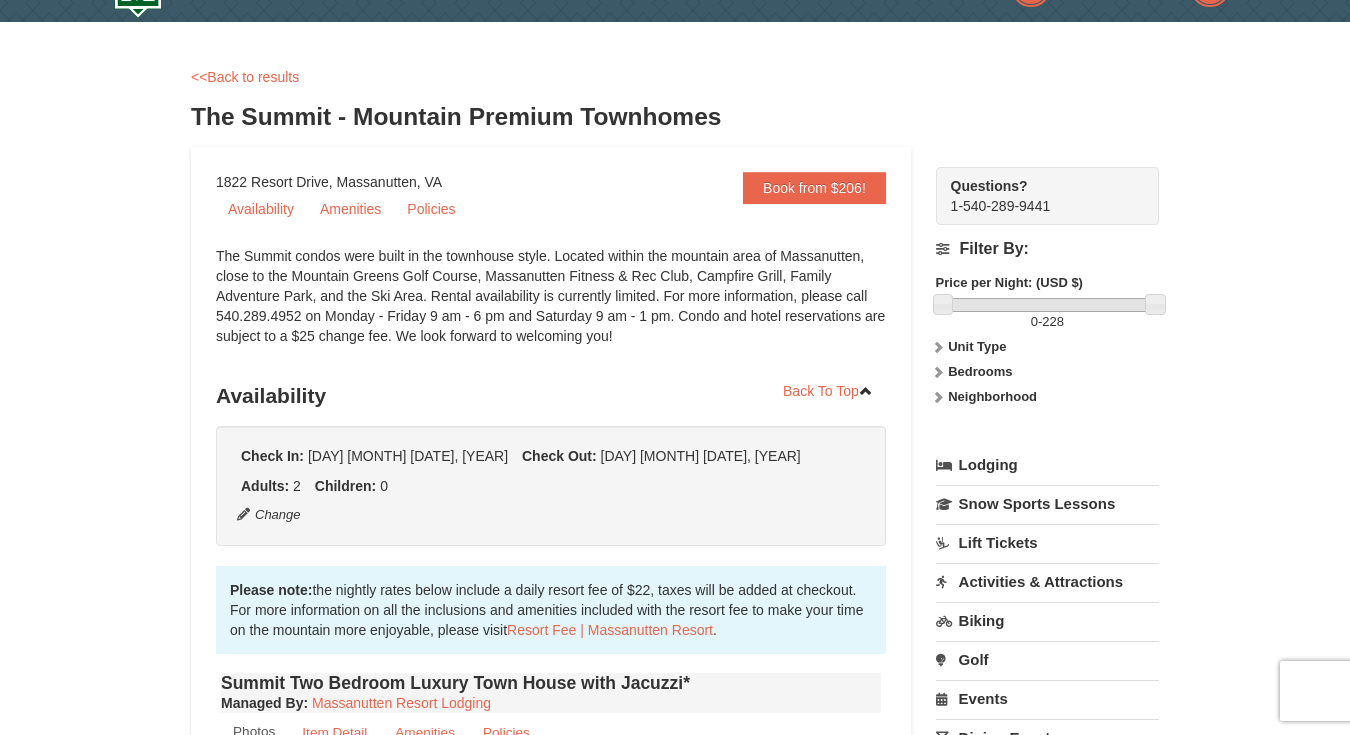 scroll, scrollTop: 50, scrollLeft: 0, axis: vertical 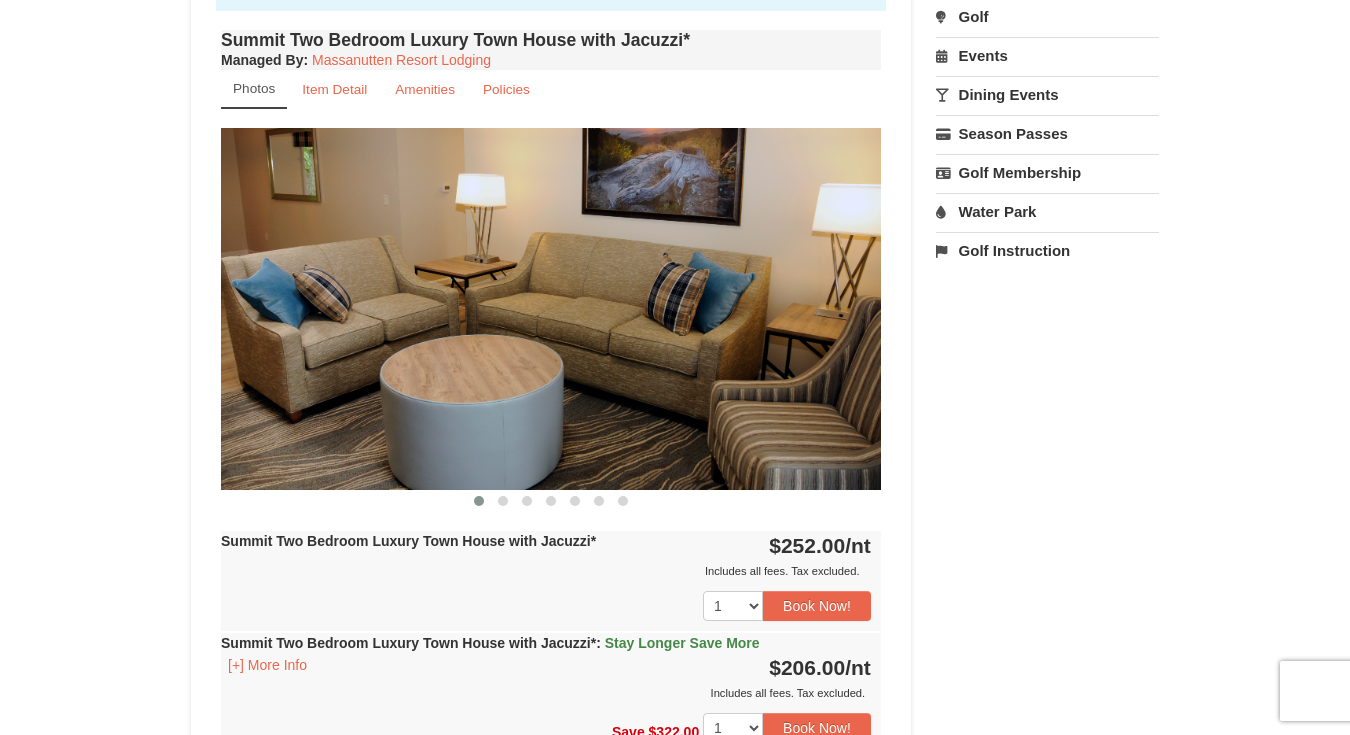 click at bounding box center (551, 308) 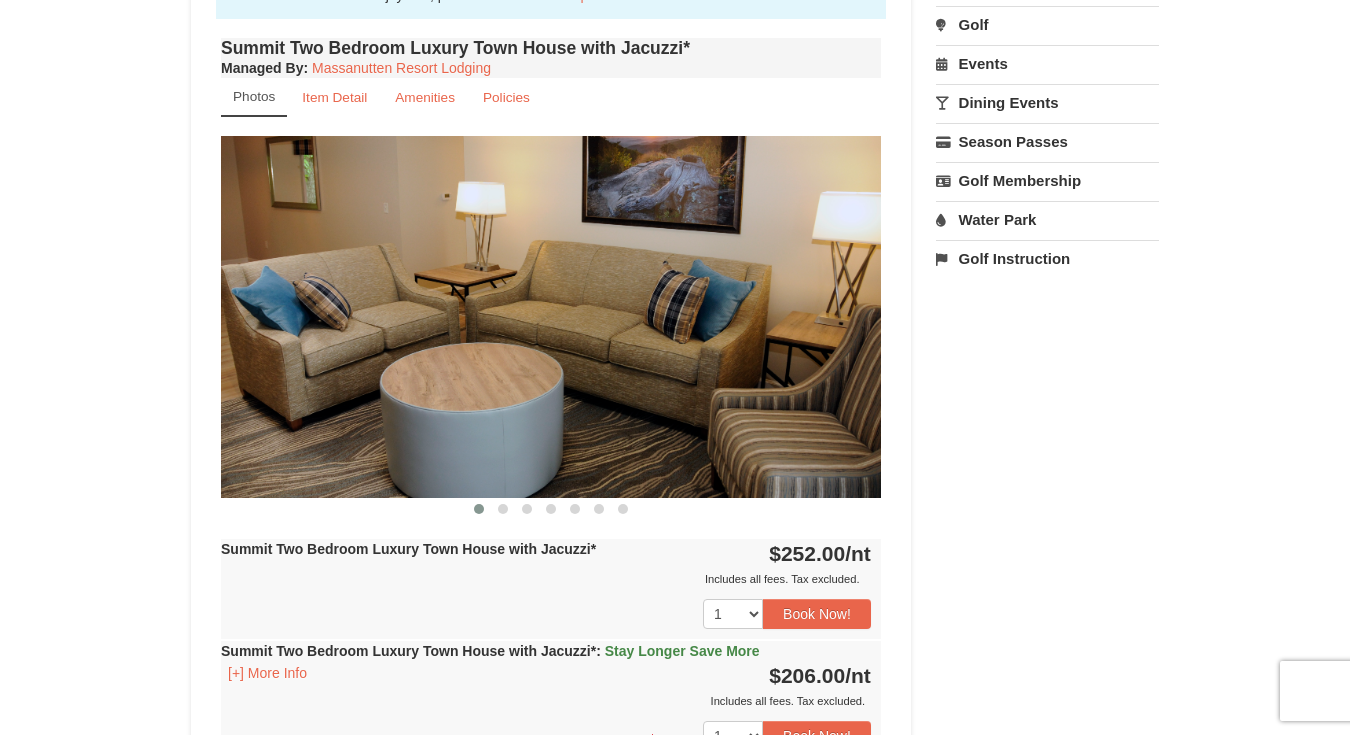 scroll, scrollTop: 682, scrollLeft: 0, axis: vertical 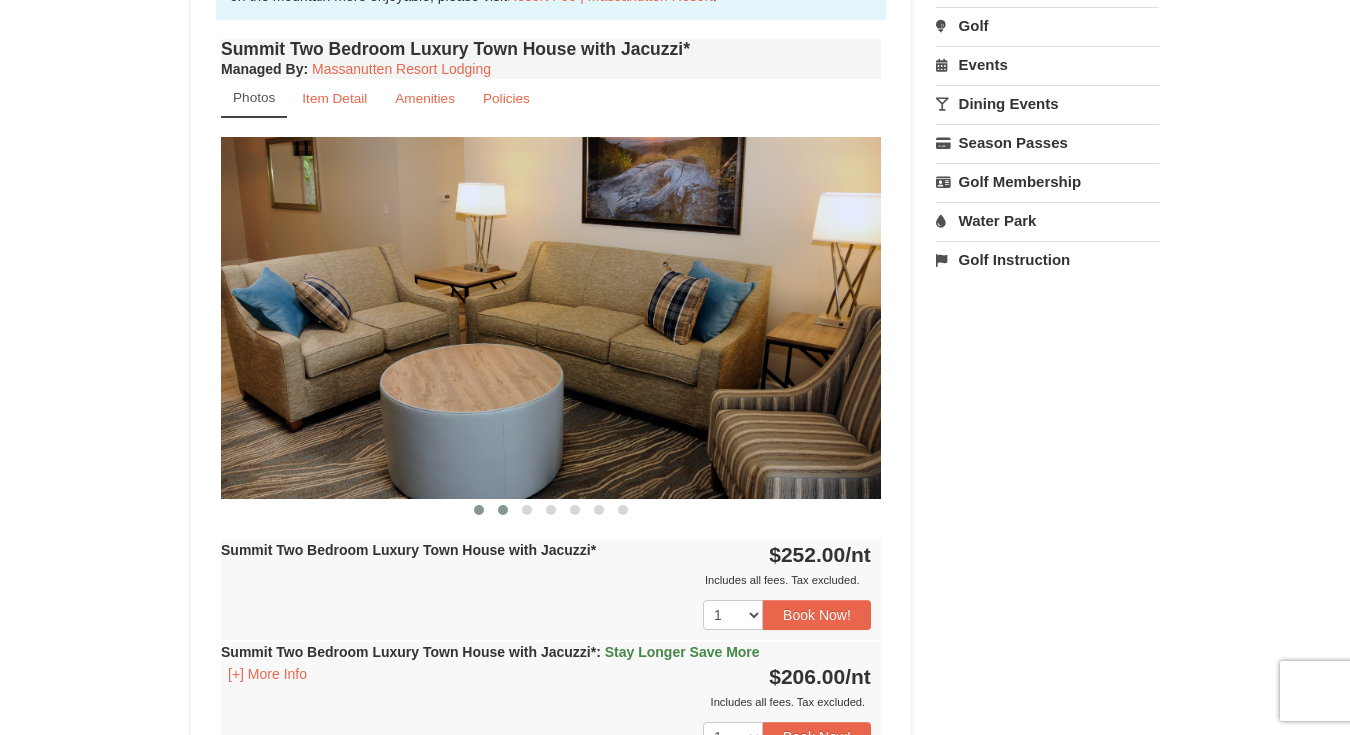 click at bounding box center (503, 510) 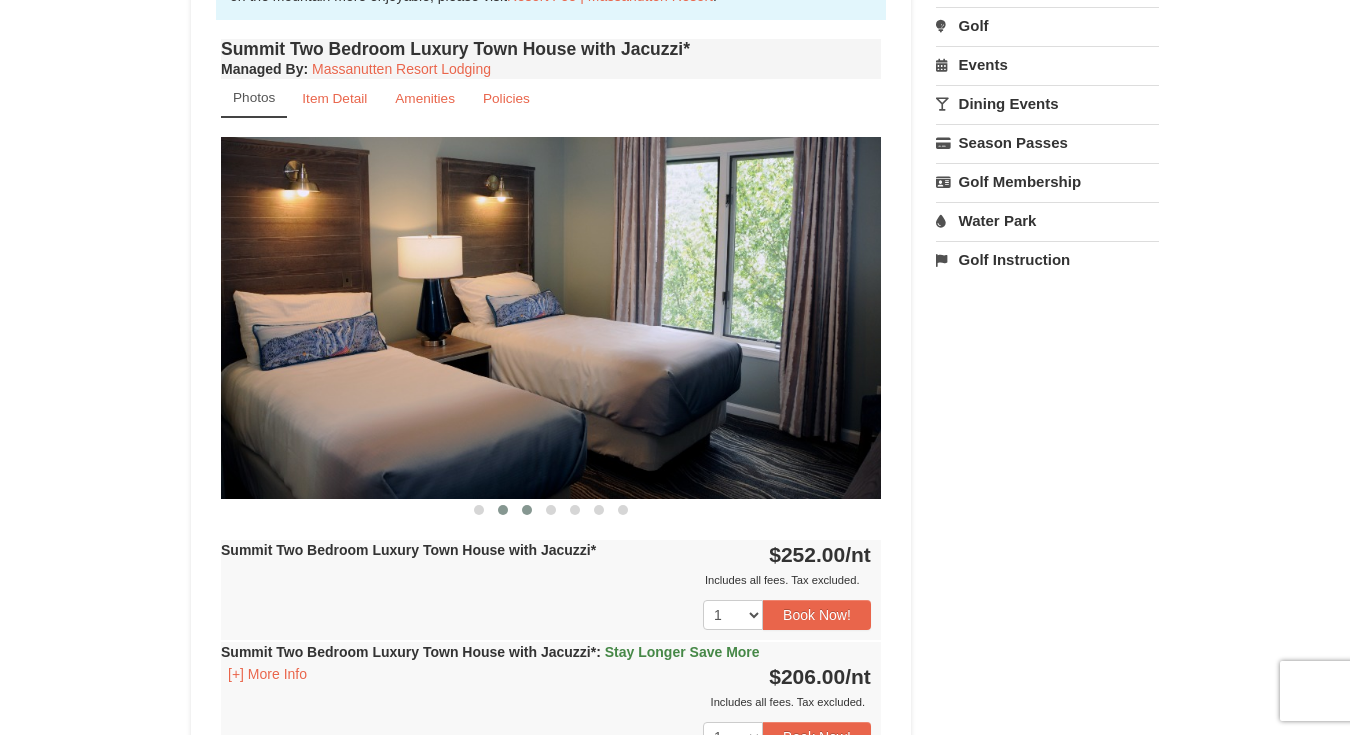 click at bounding box center (527, 510) 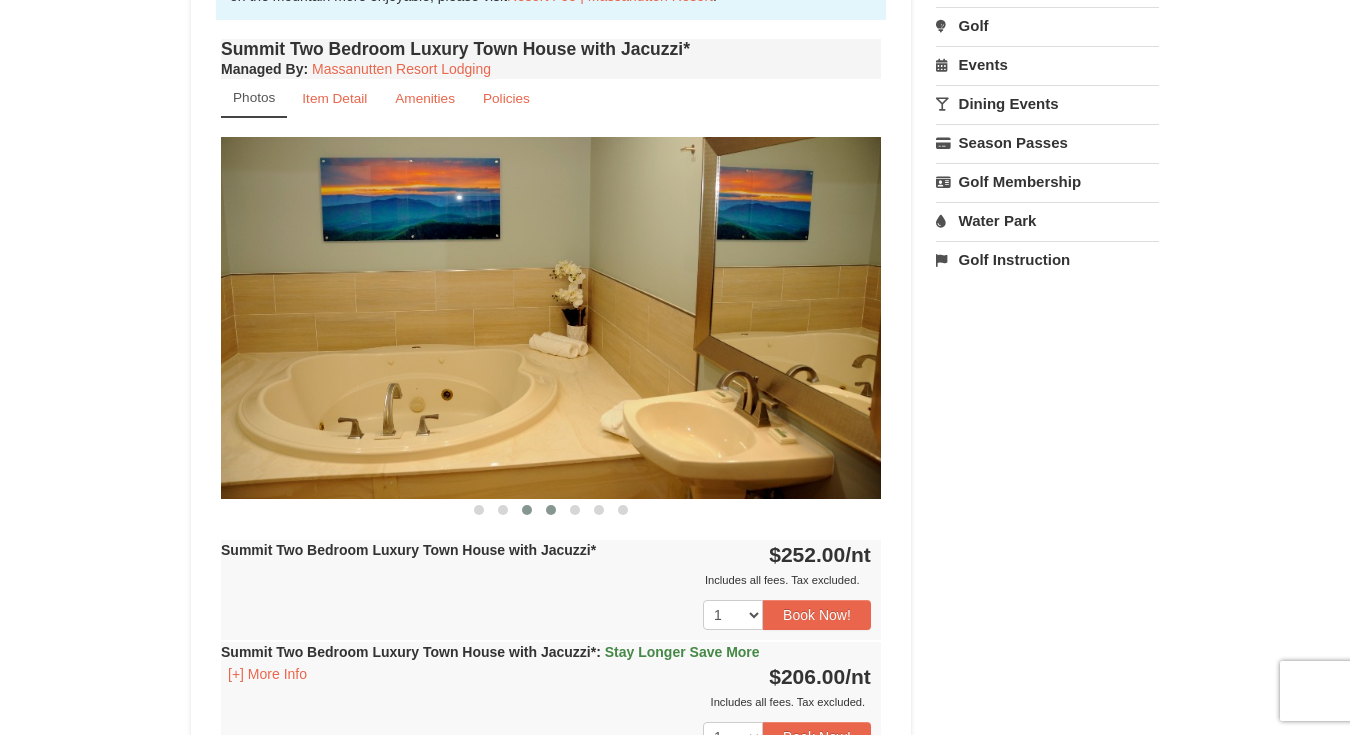 click at bounding box center (551, 510) 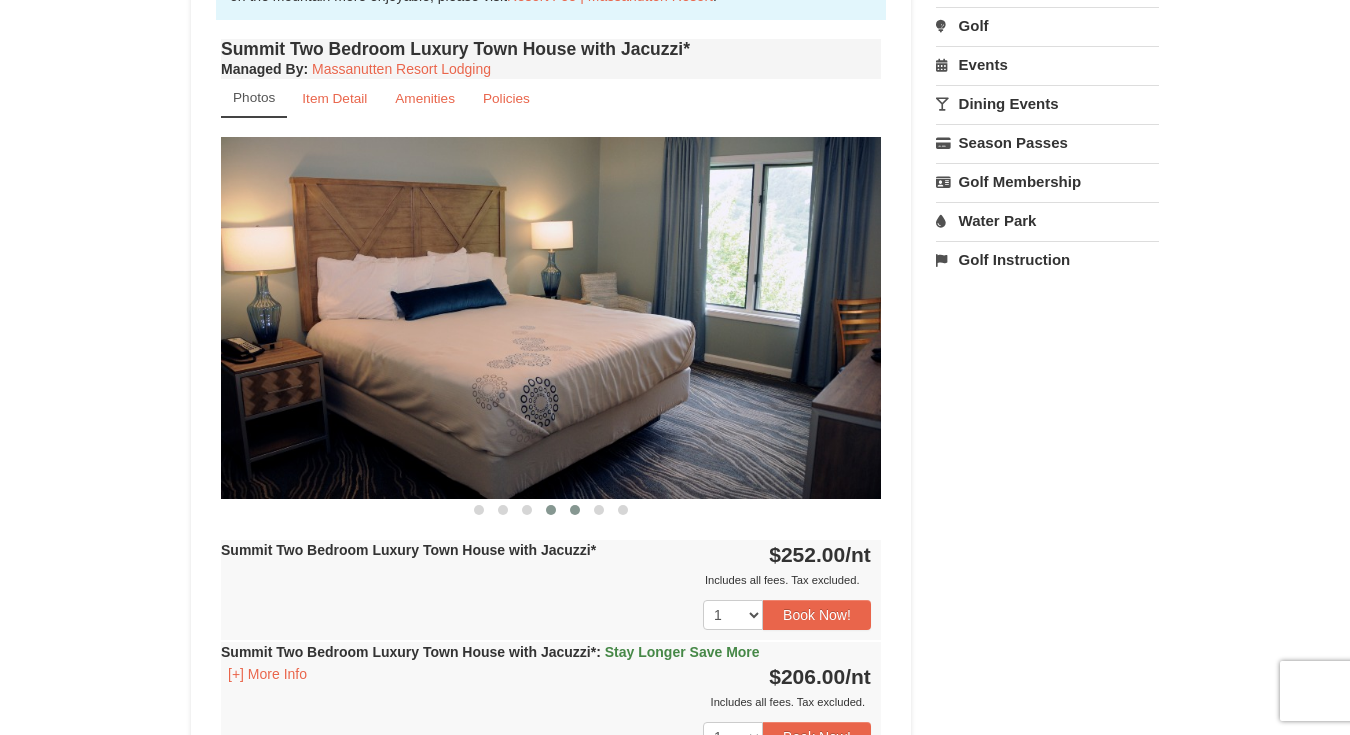 click at bounding box center [575, 510] 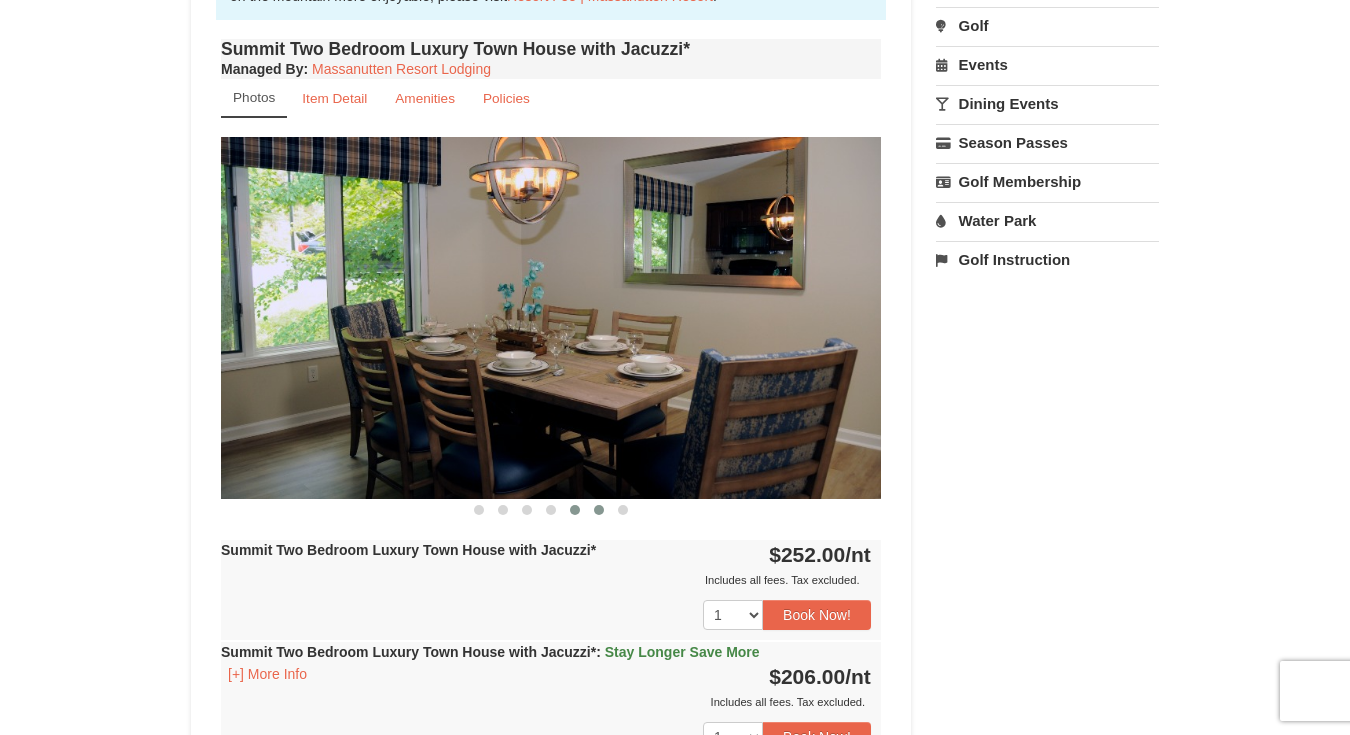 click at bounding box center (599, 510) 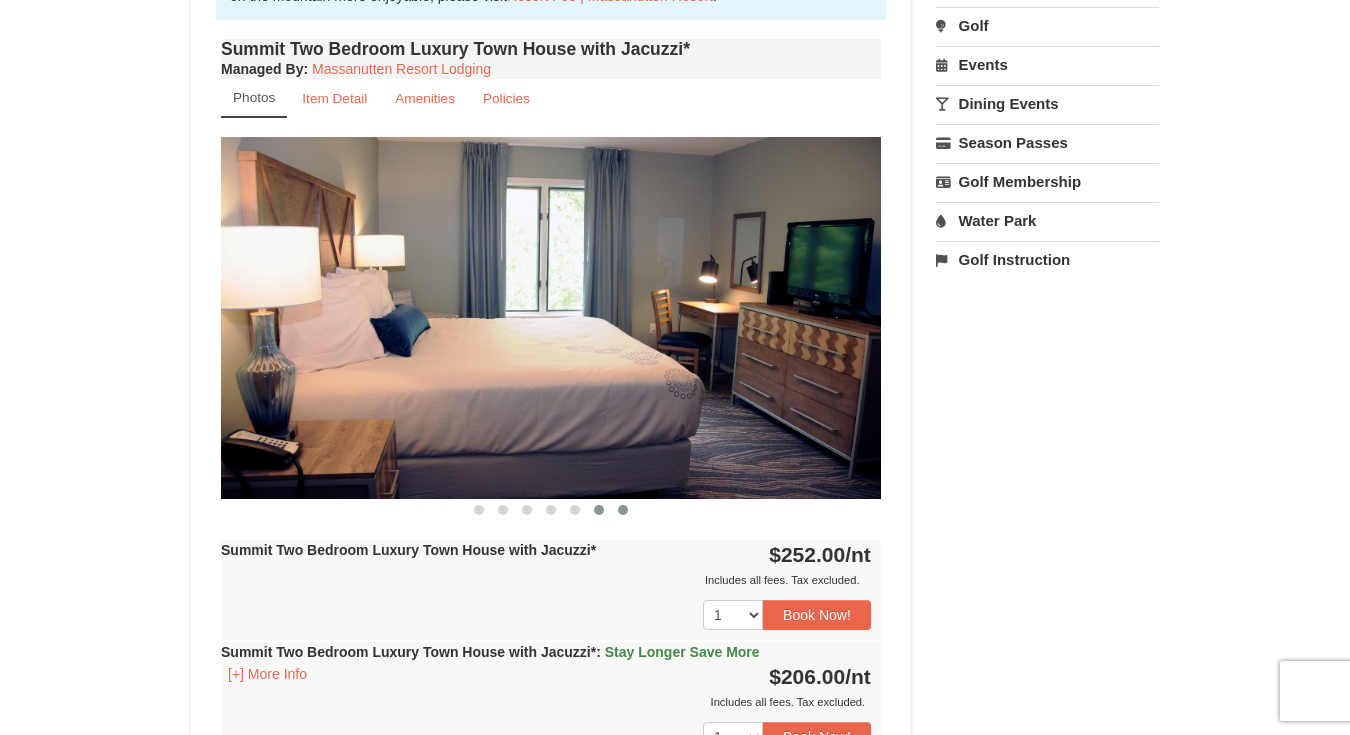 click at bounding box center (623, 510) 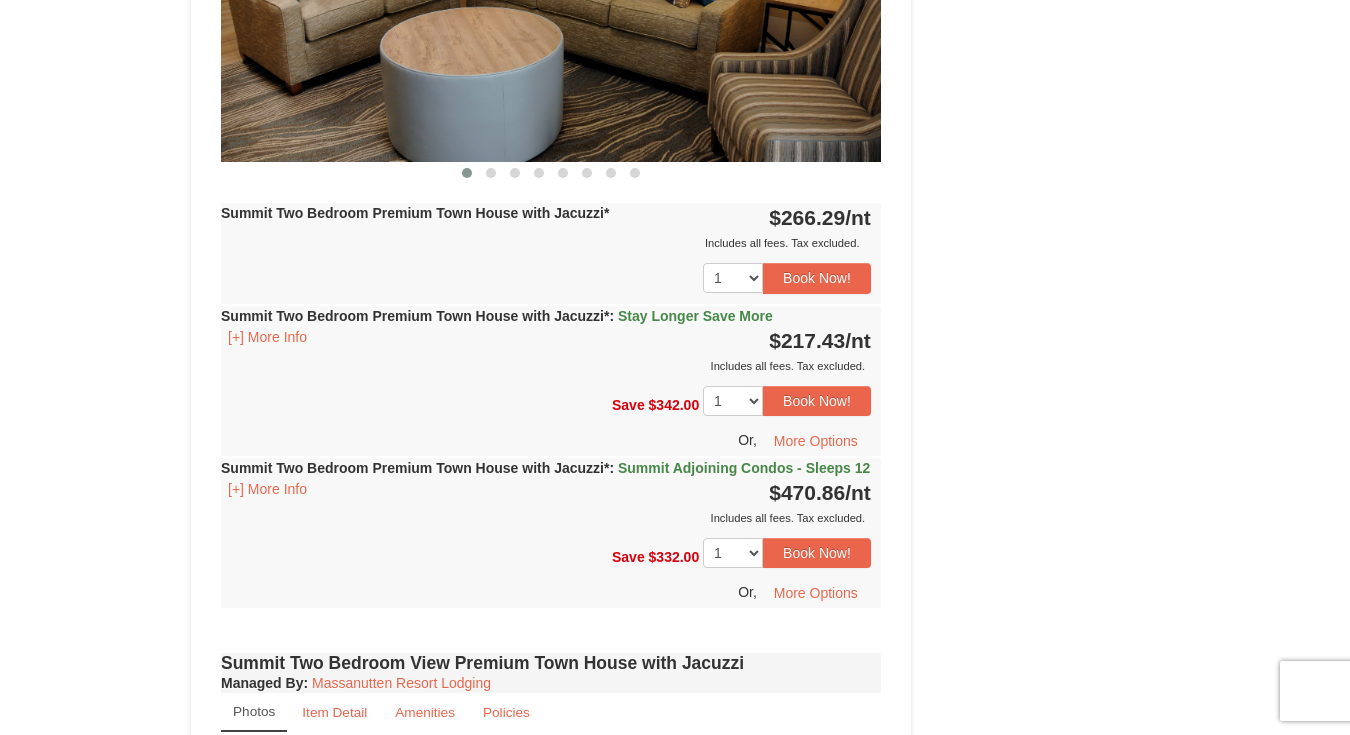 scroll, scrollTop: 4822, scrollLeft: 0, axis: vertical 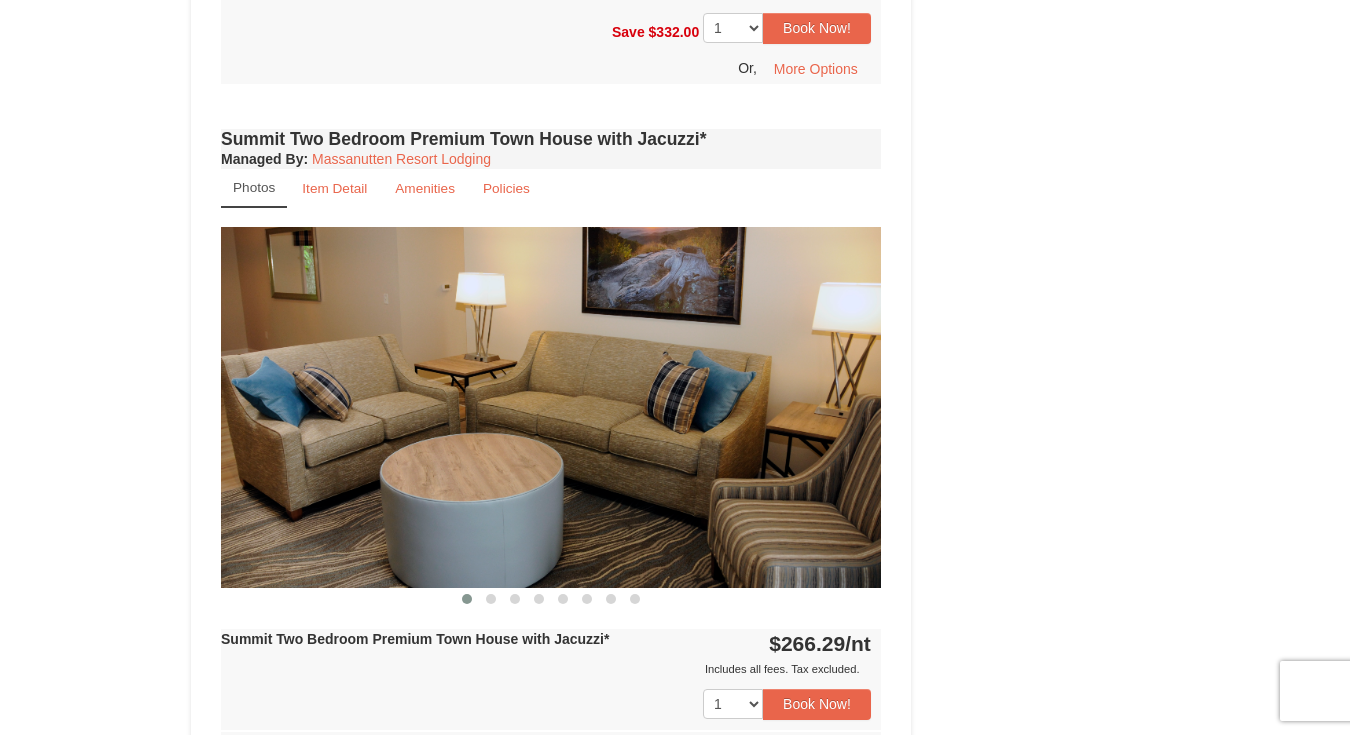 click at bounding box center (551, 407) 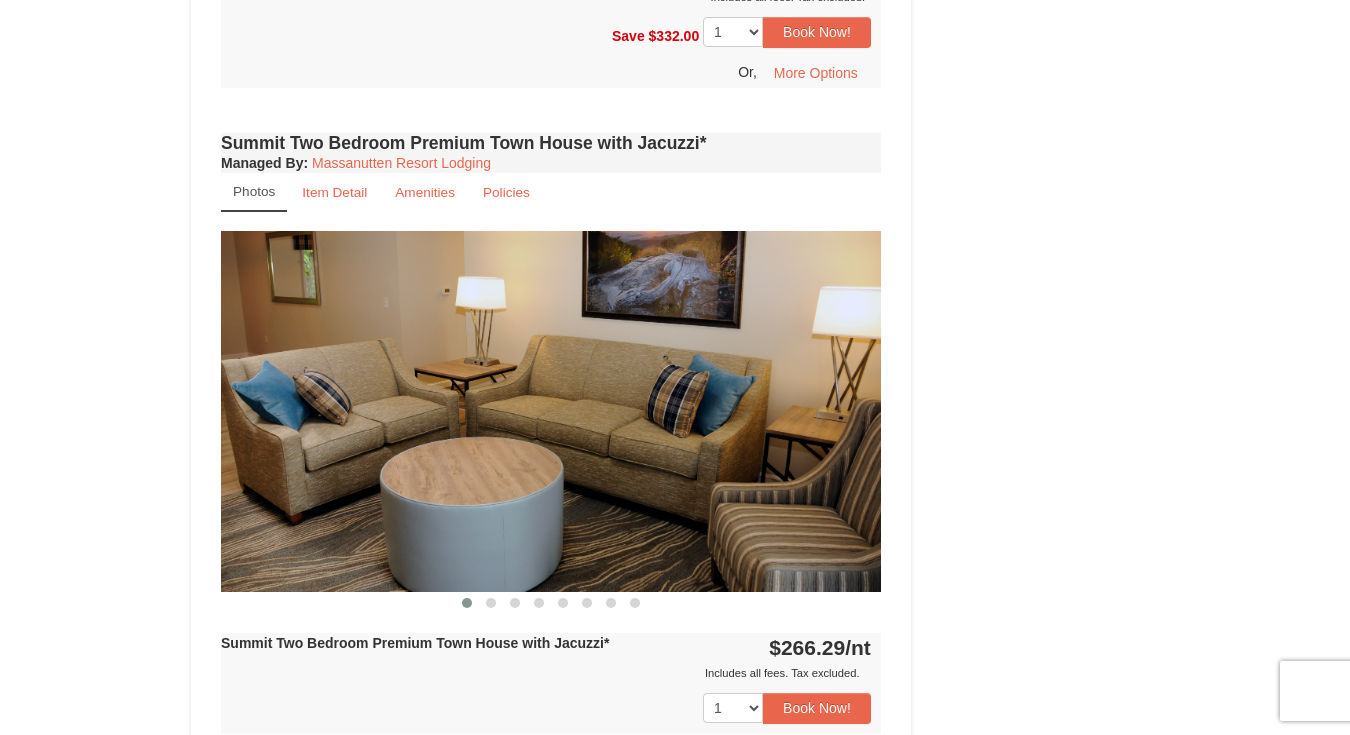 click at bounding box center (551, 411) 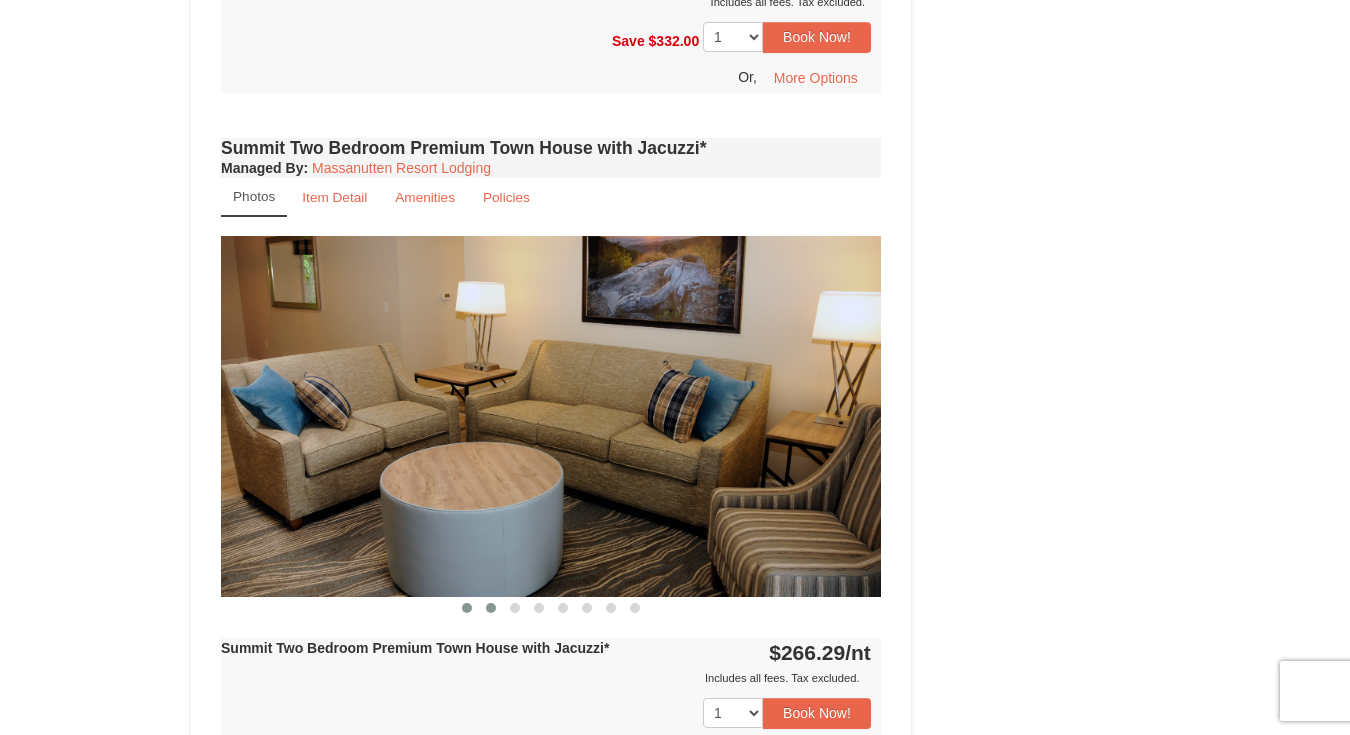 click at bounding box center [491, 608] 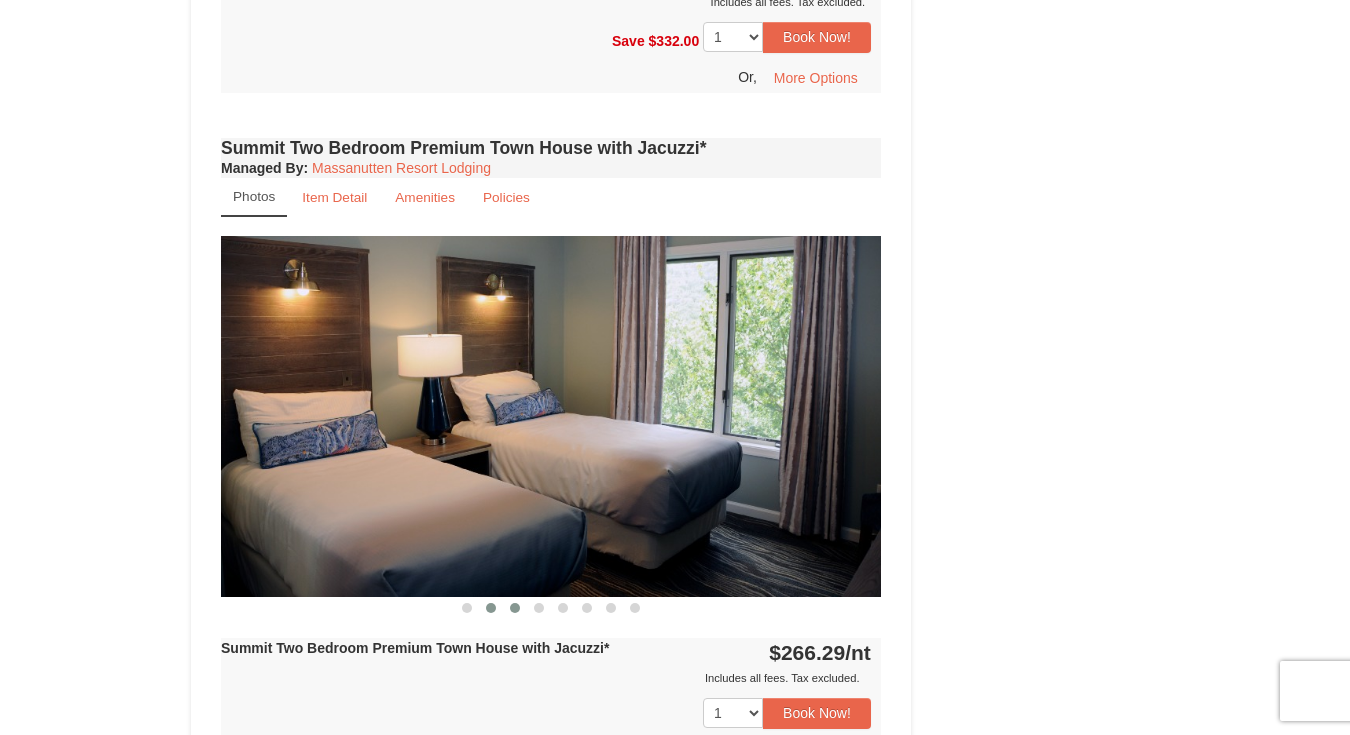 click at bounding box center (515, 608) 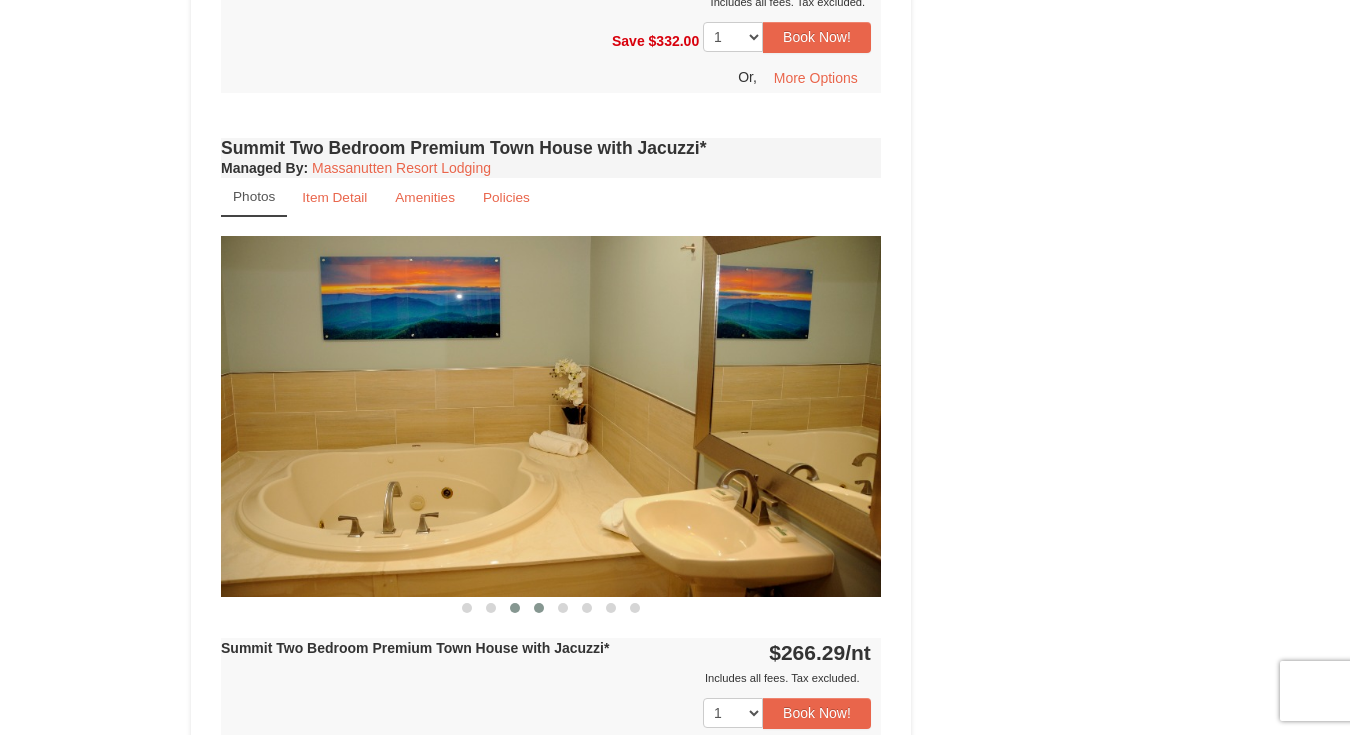 click at bounding box center [539, 608] 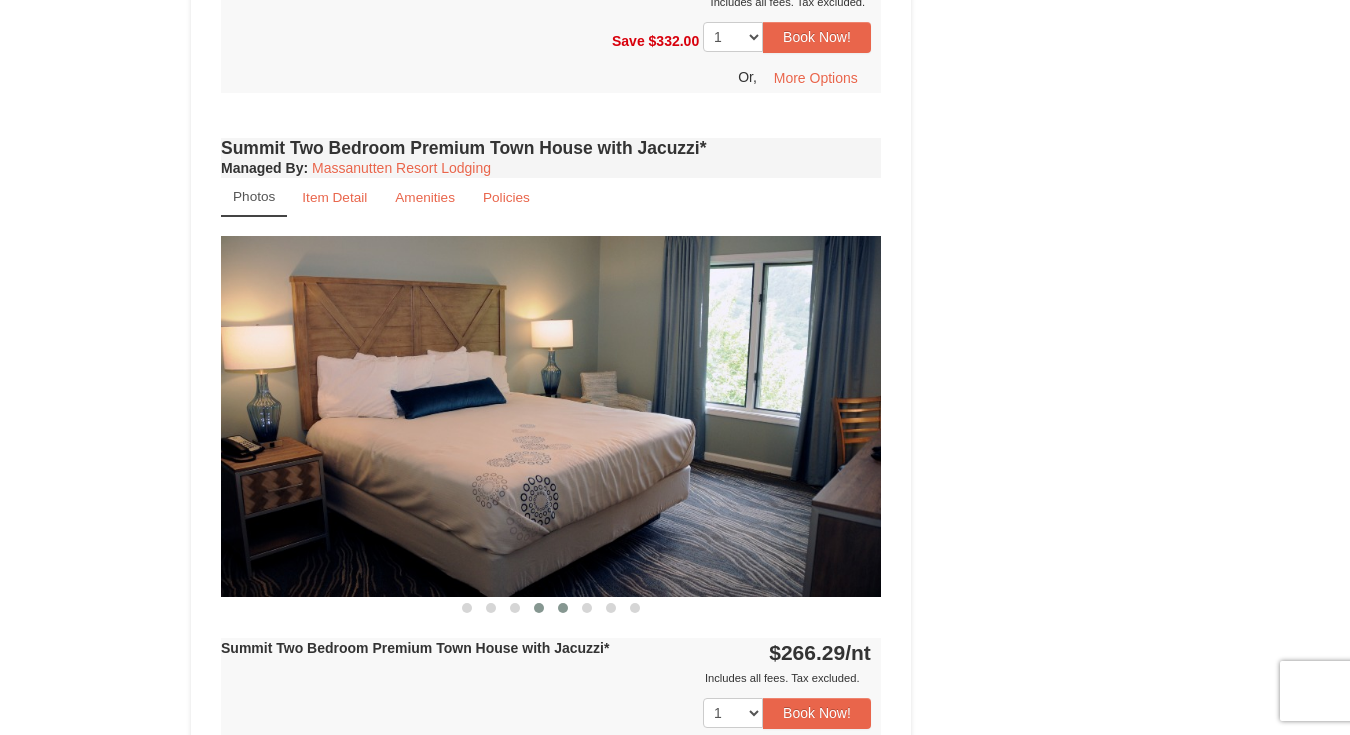 click at bounding box center [563, 608] 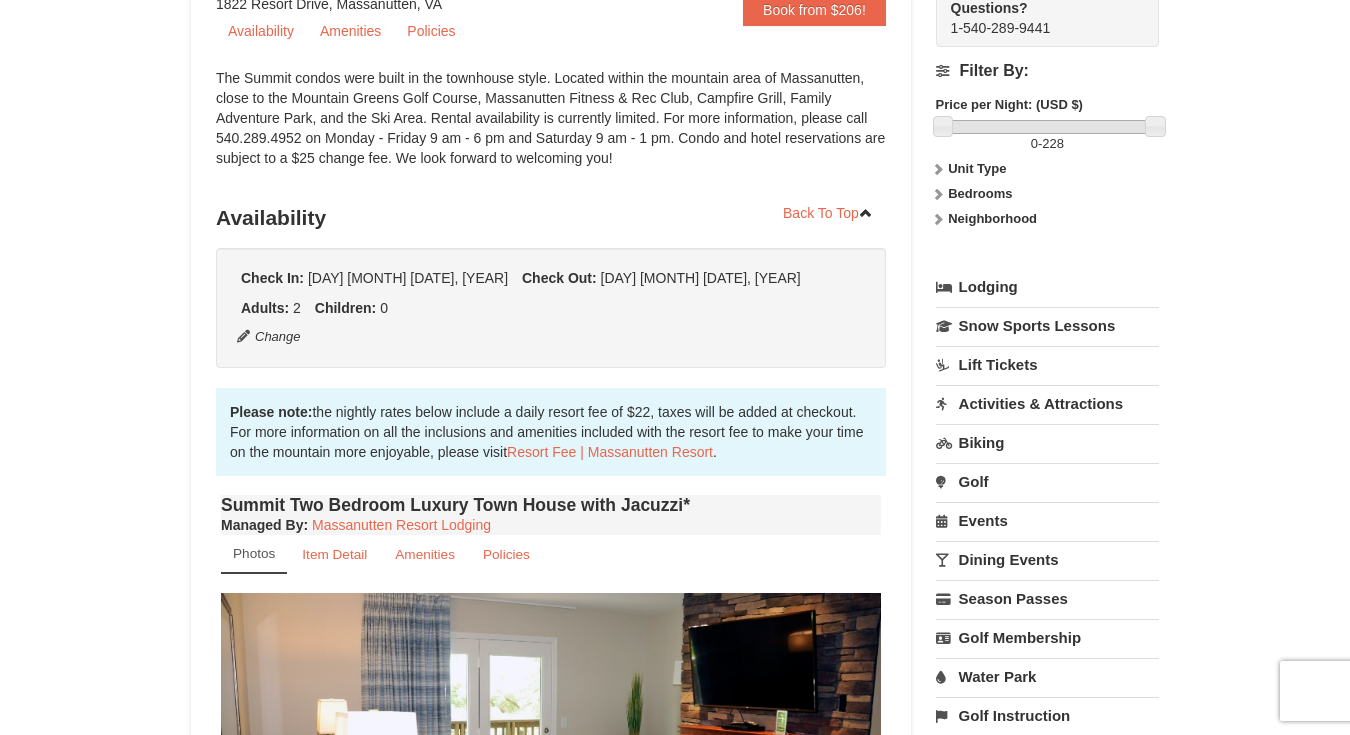 scroll, scrollTop: 234, scrollLeft: 0, axis: vertical 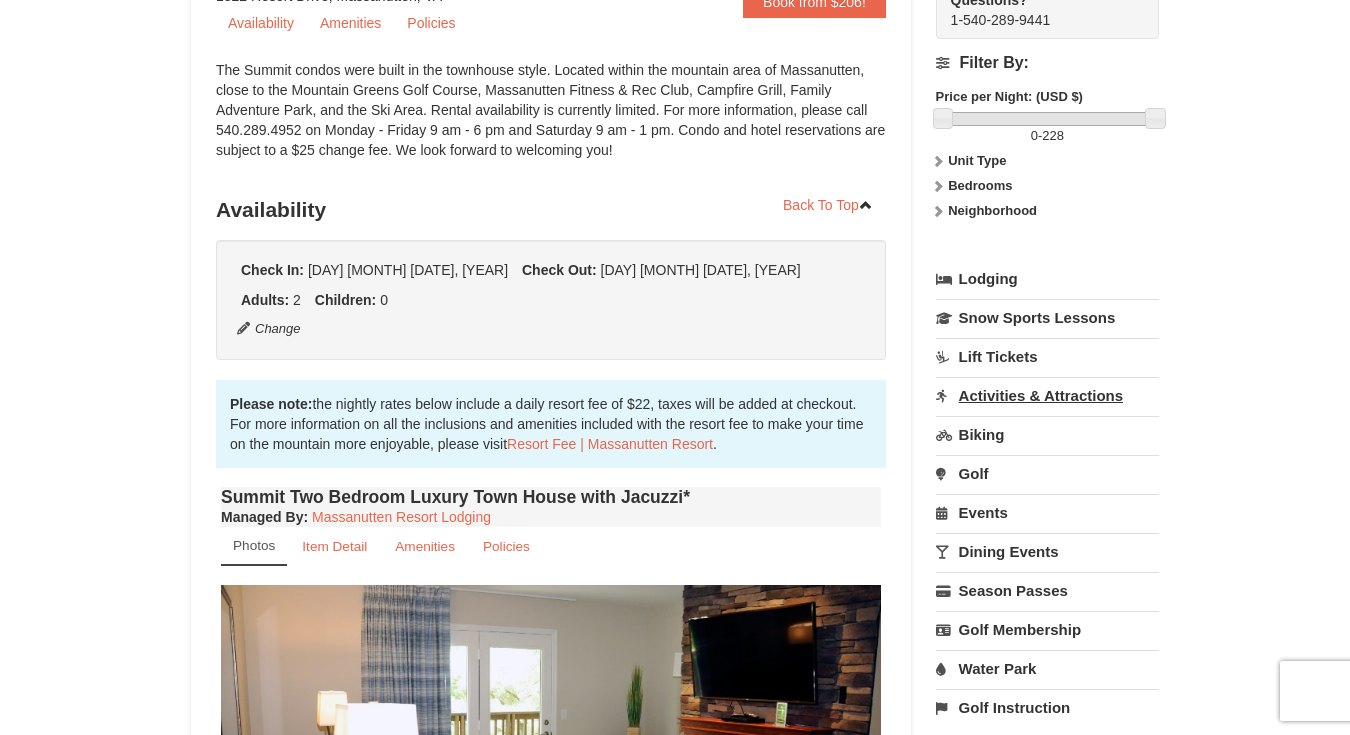 click on "Activities & Attractions" at bounding box center [1047, 395] 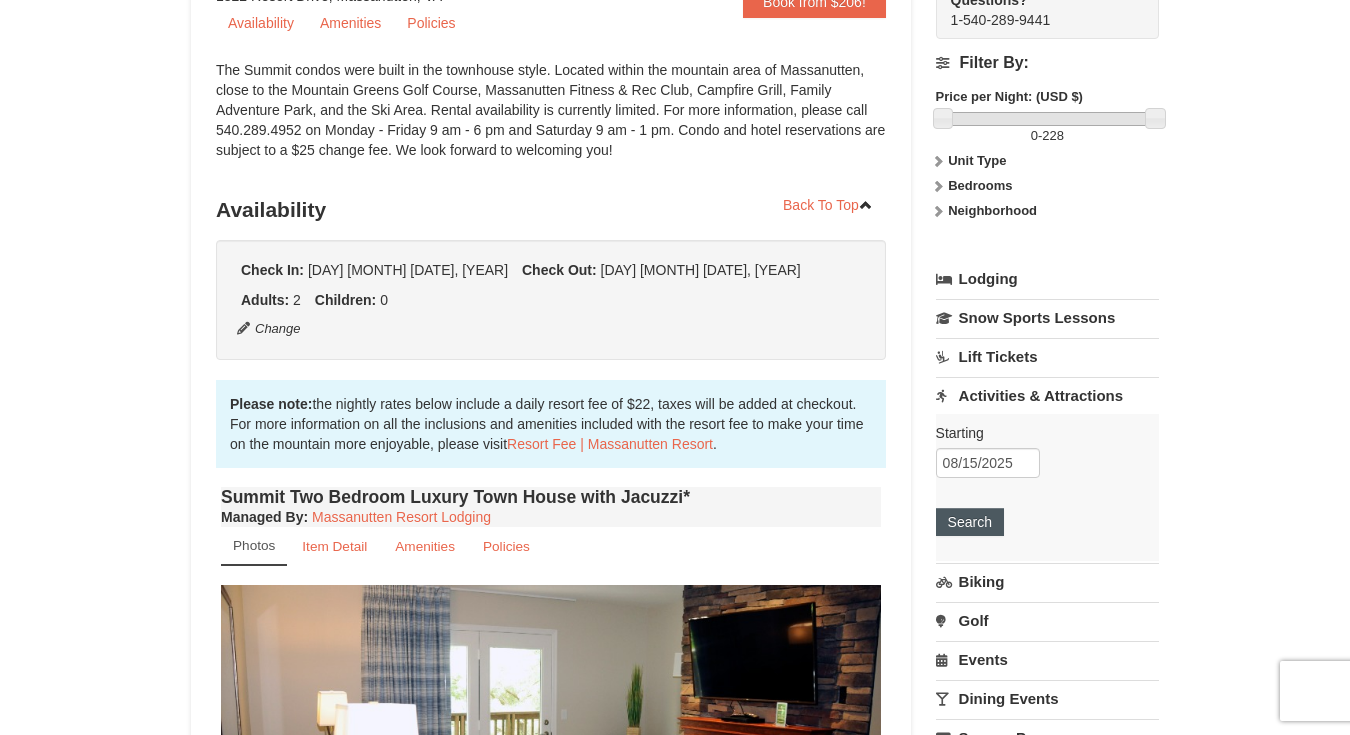 click on "Search" at bounding box center [970, 522] 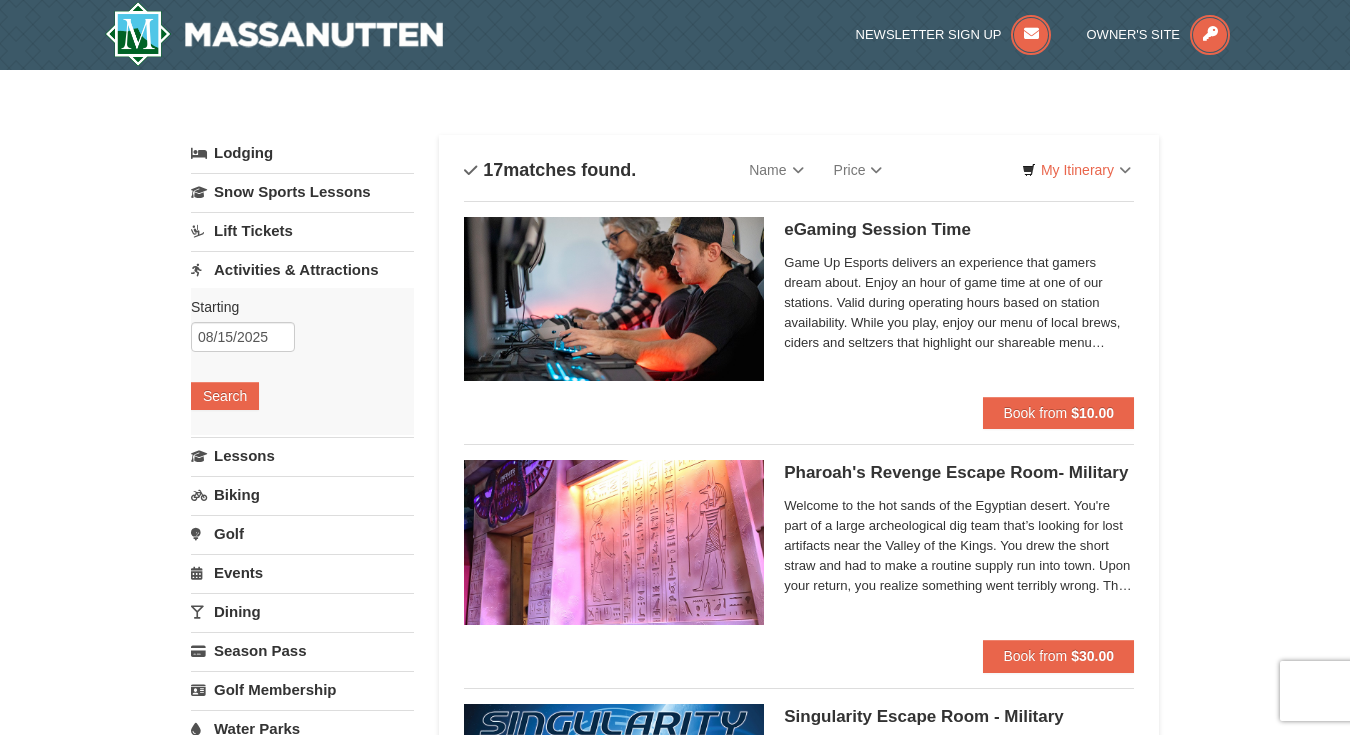 scroll, scrollTop: 0, scrollLeft: 0, axis: both 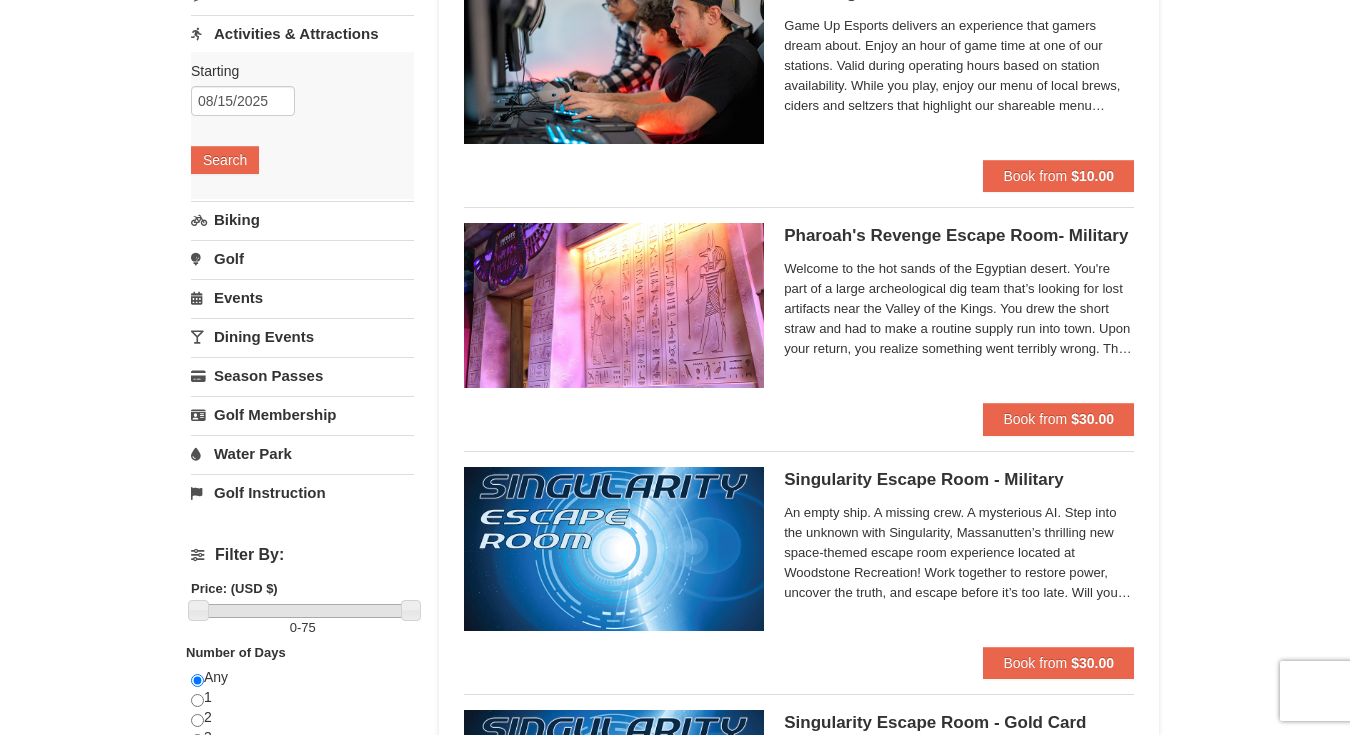 click on "Starting Please format dates MM/DD/YYYY Please format dates MM/DD/YYYY
[MM]/[DD]/[YYYY]
Search" at bounding box center [302, 125] 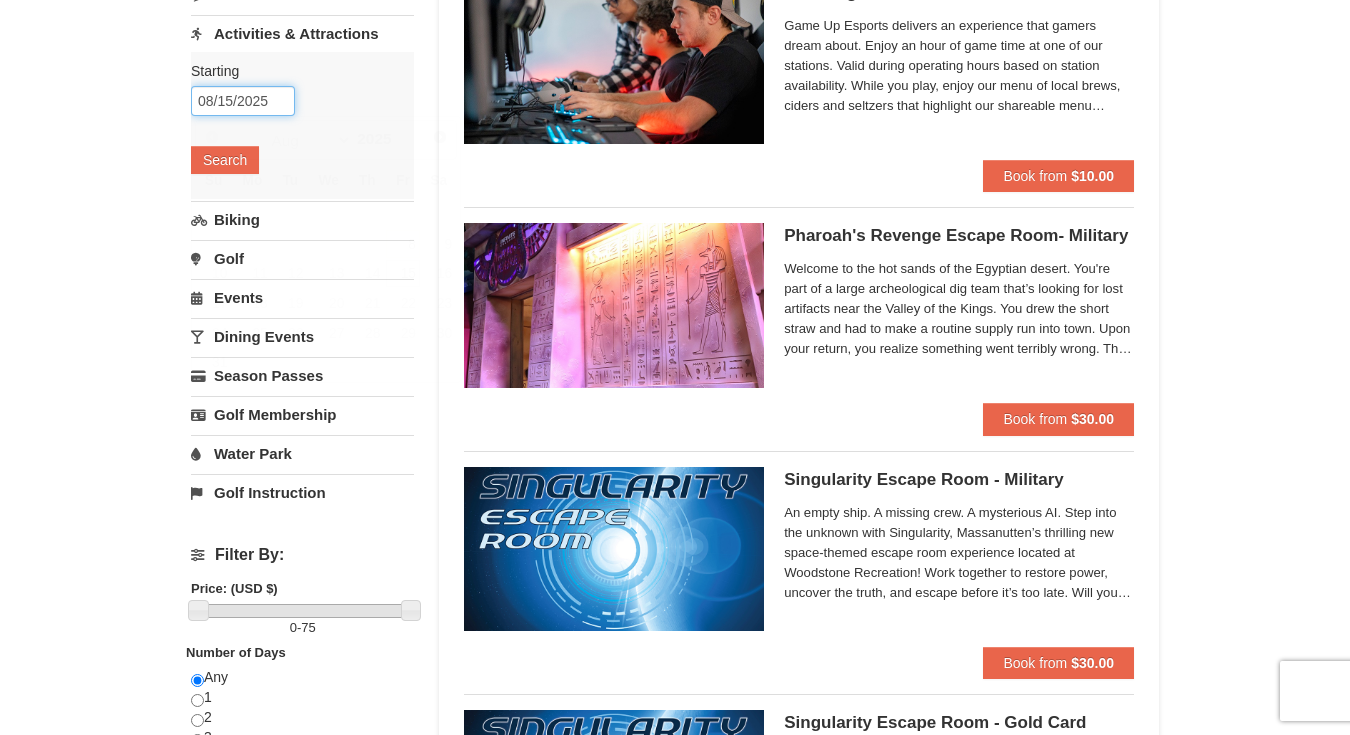 click on "08/15/2025" at bounding box center [243, 101] 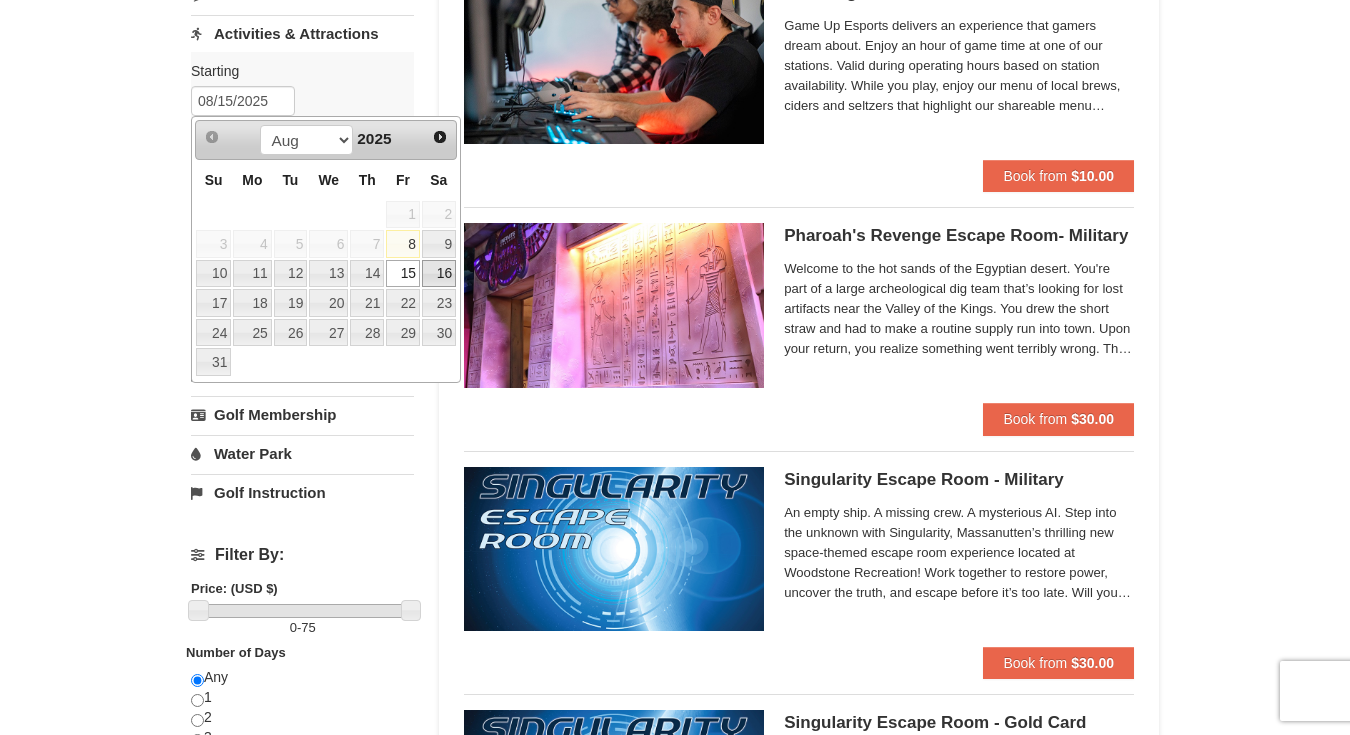 click on "16" at bounding box center (439, 274) 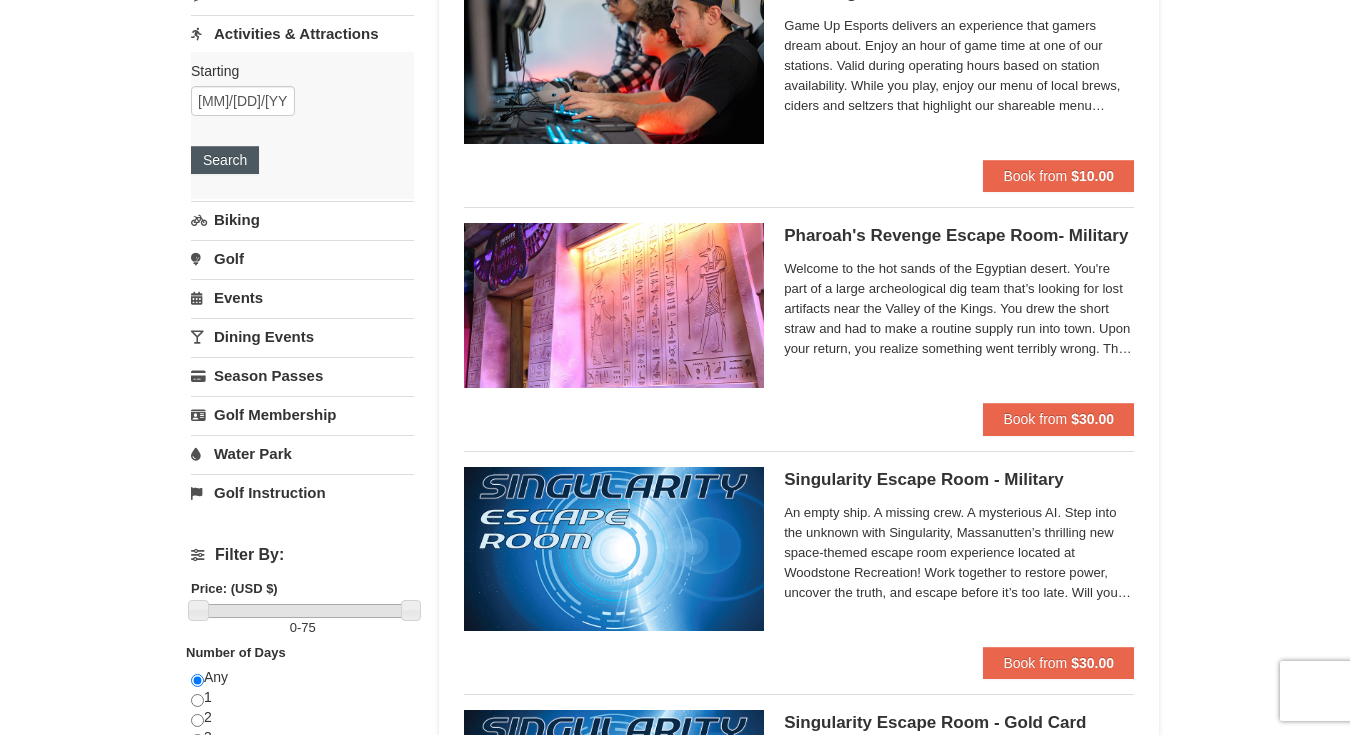 click on "Search" at bounding box center [225, 160] 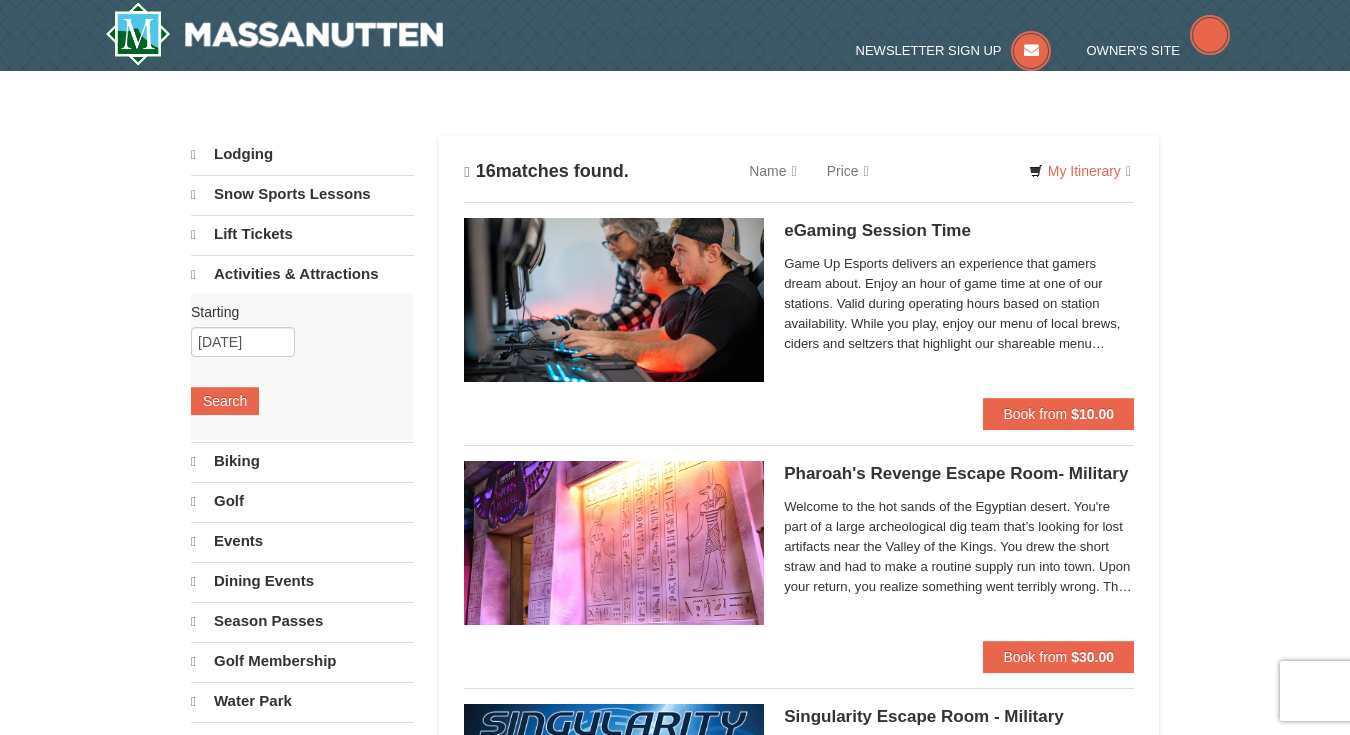 scroll, scrollTop: 0, scrollLeft: 0, axis: both 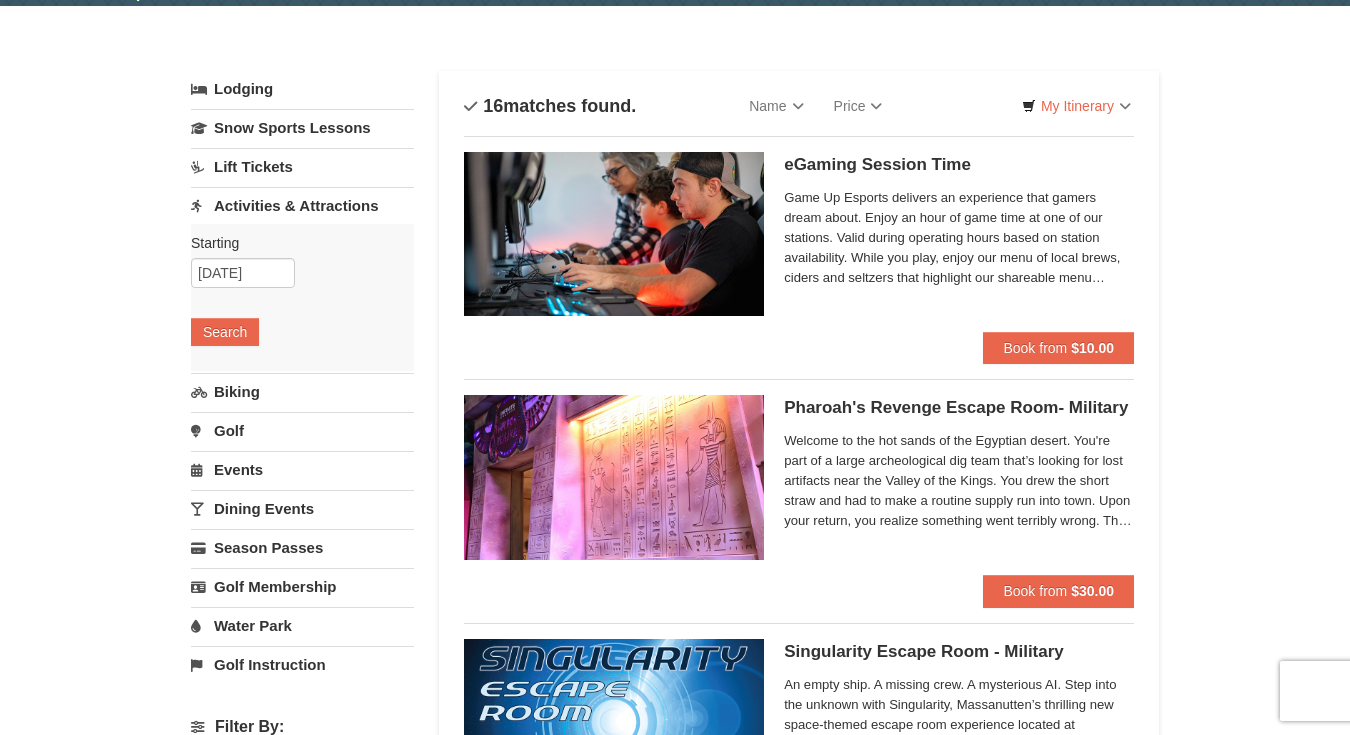 click on "Biking" at bounding box center (302, 391) 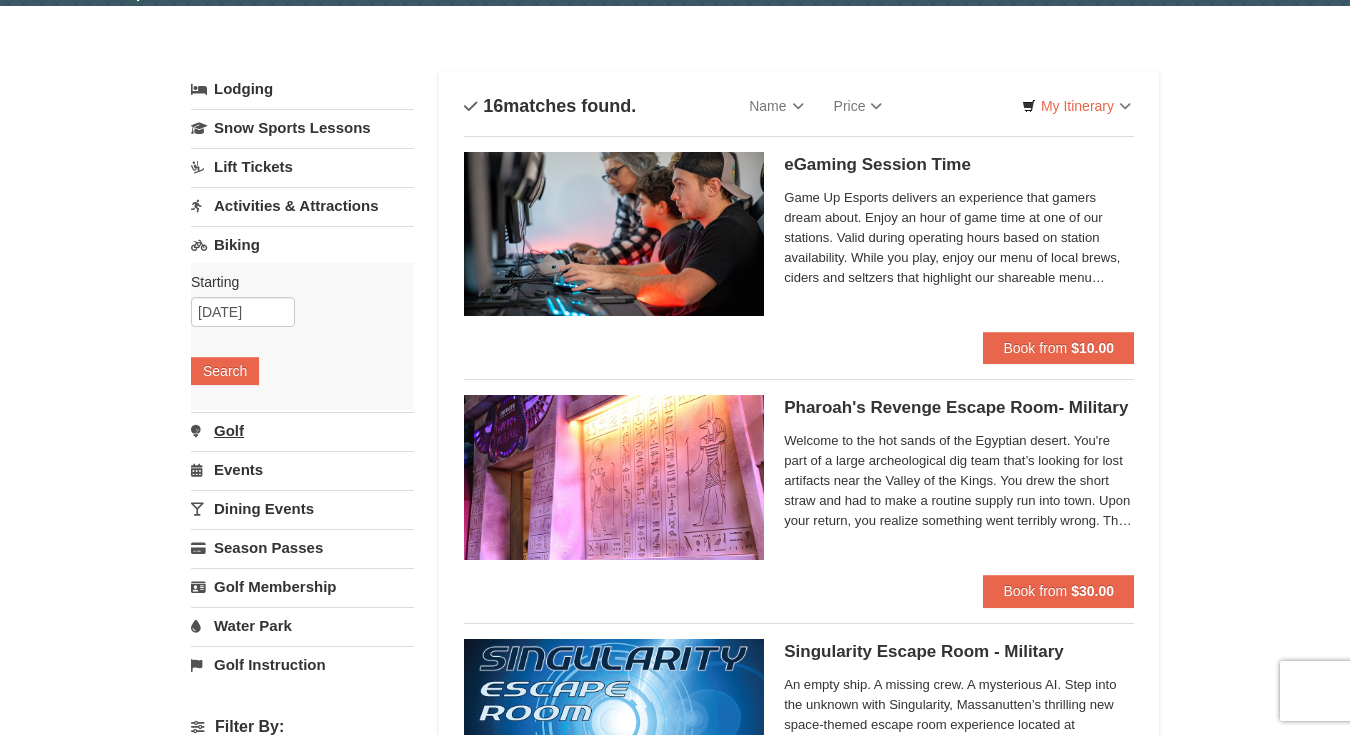scroll, scrollTop: 64, scrollLeft: 0, axis: vertical 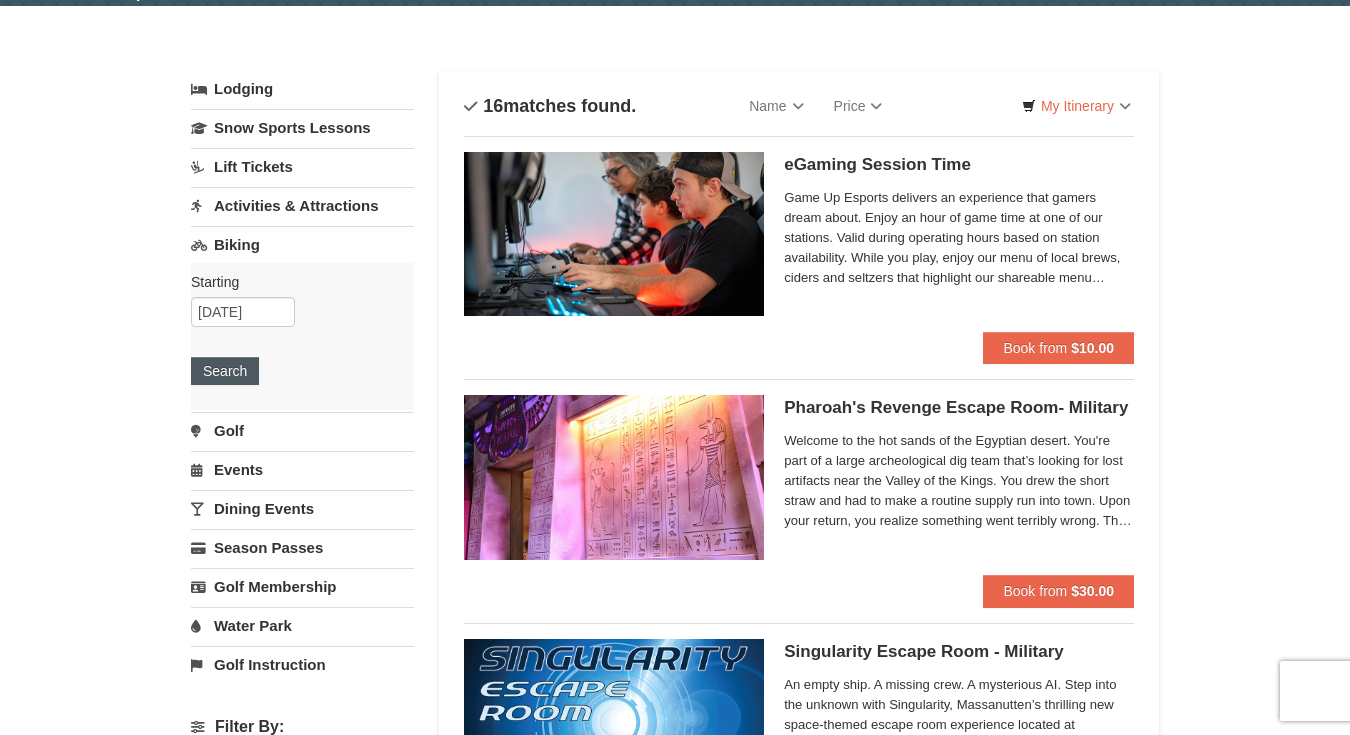 click on "Search" at bounding box center [225, 371] 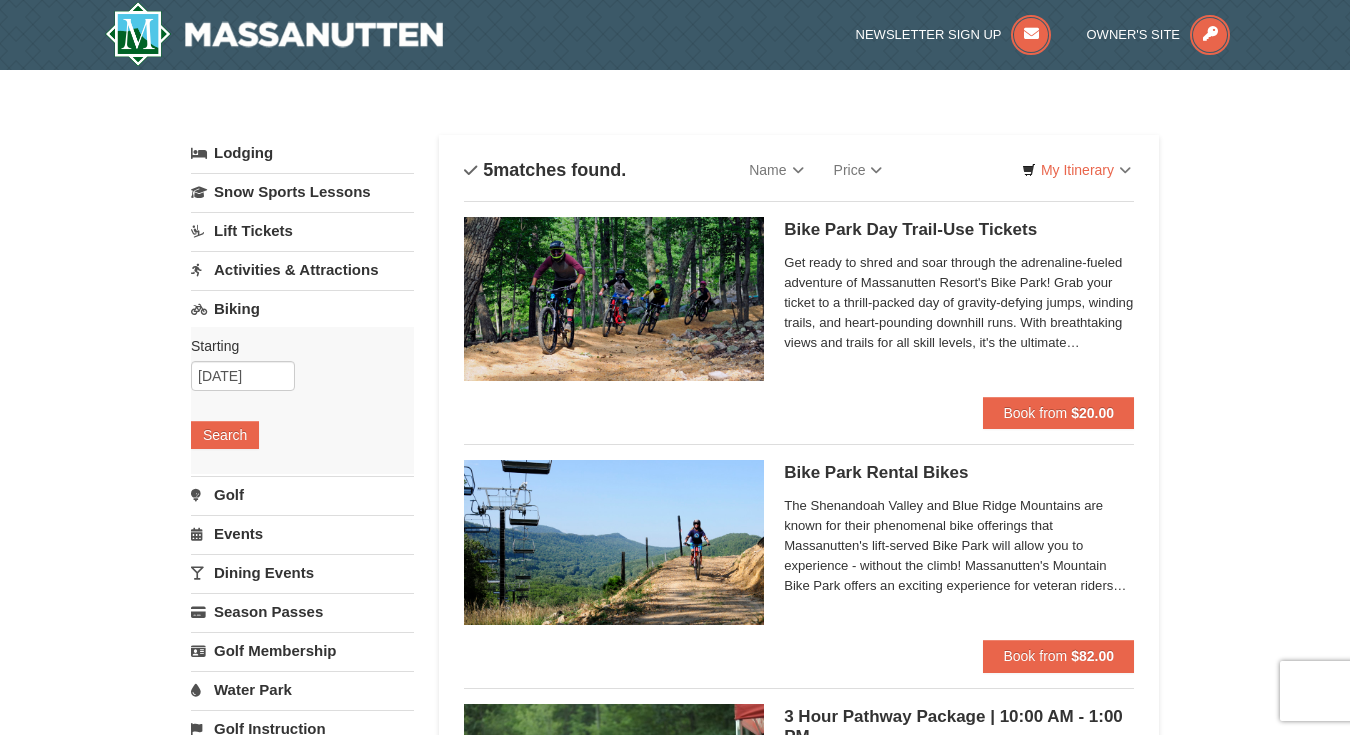scroll, scrollTop: 0, scrollLeft: 0, axis: both 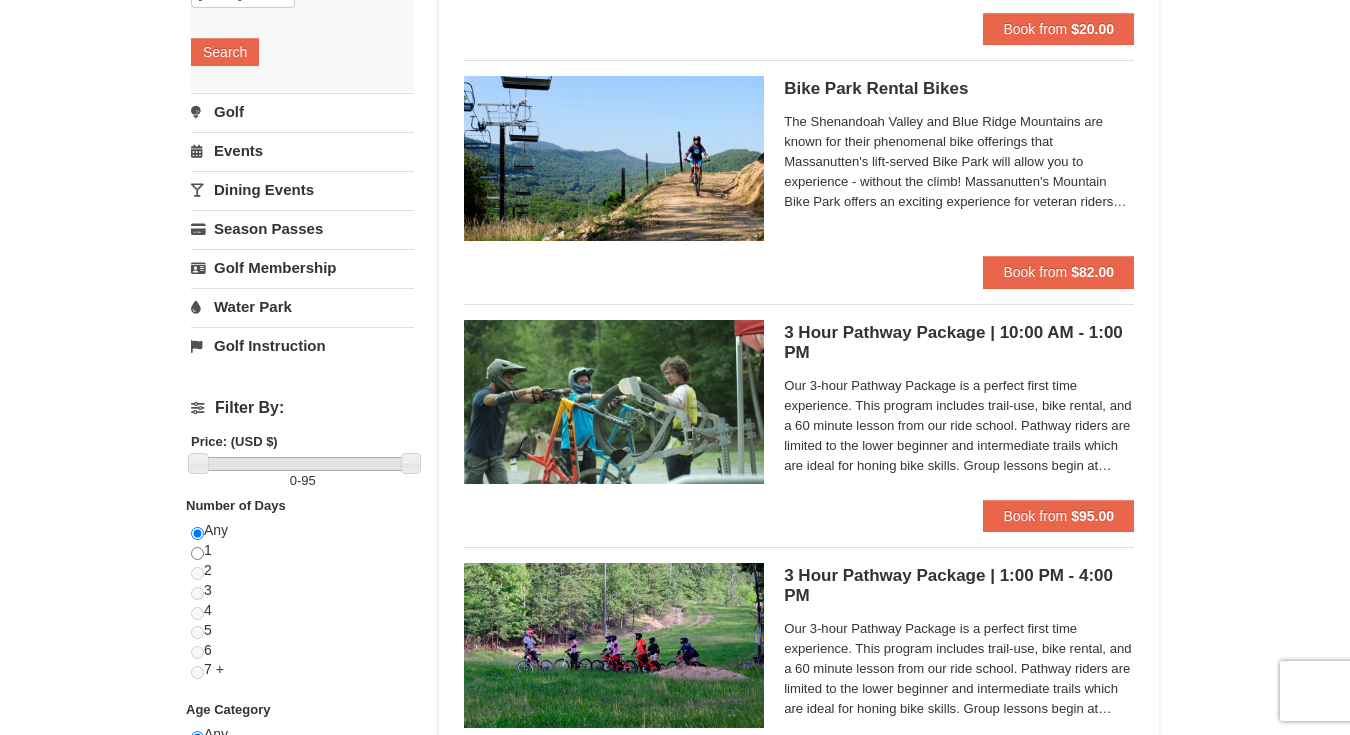 click on "Dining Events" at bounding box center (302, 189) 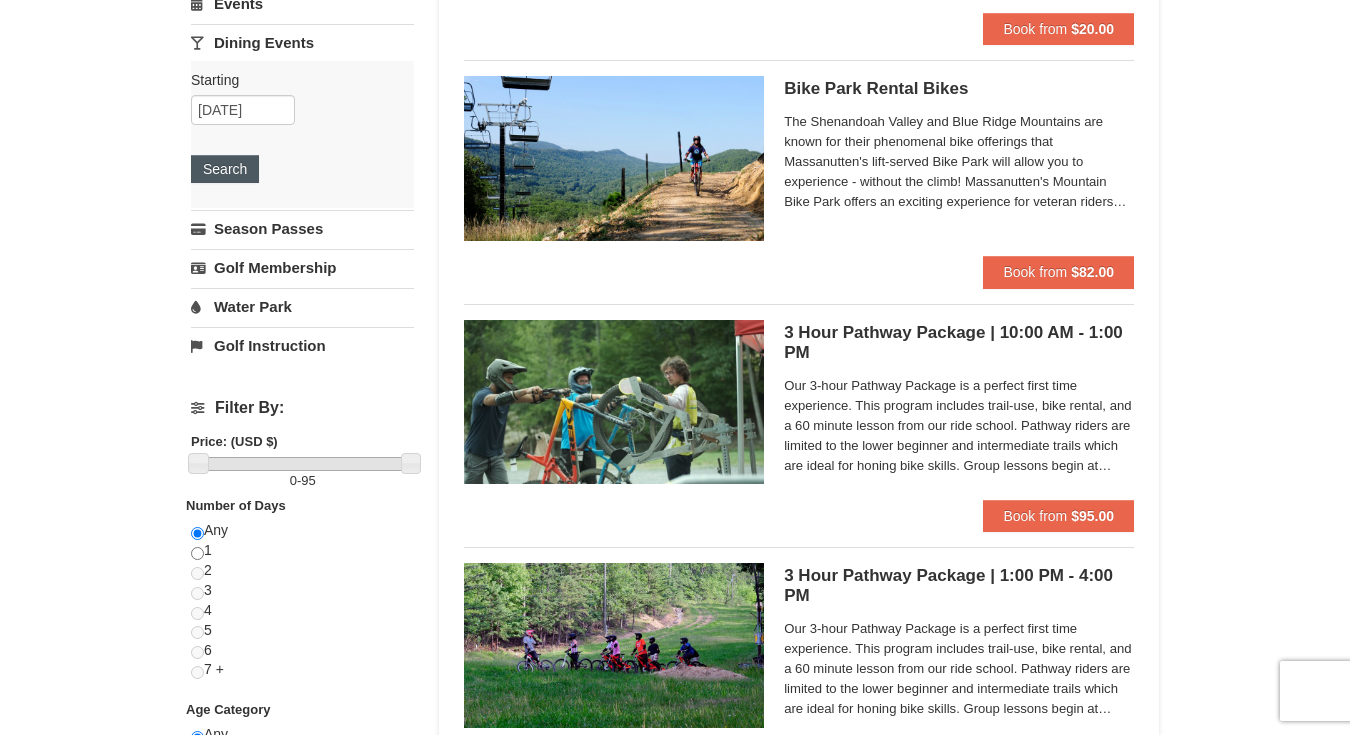 click on "Search" at bounding box center (225, 169) 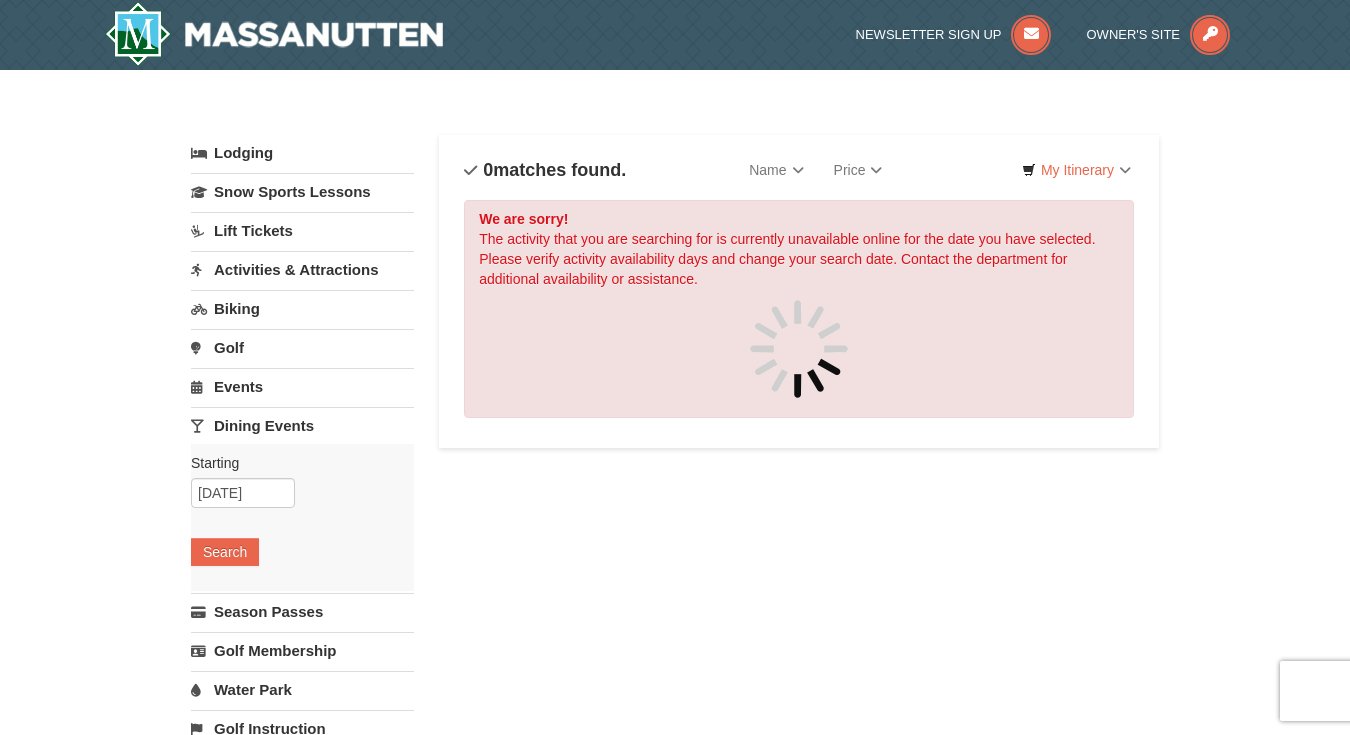 scroll, scrollTop: 0, scrollLeft: 0, axis: both 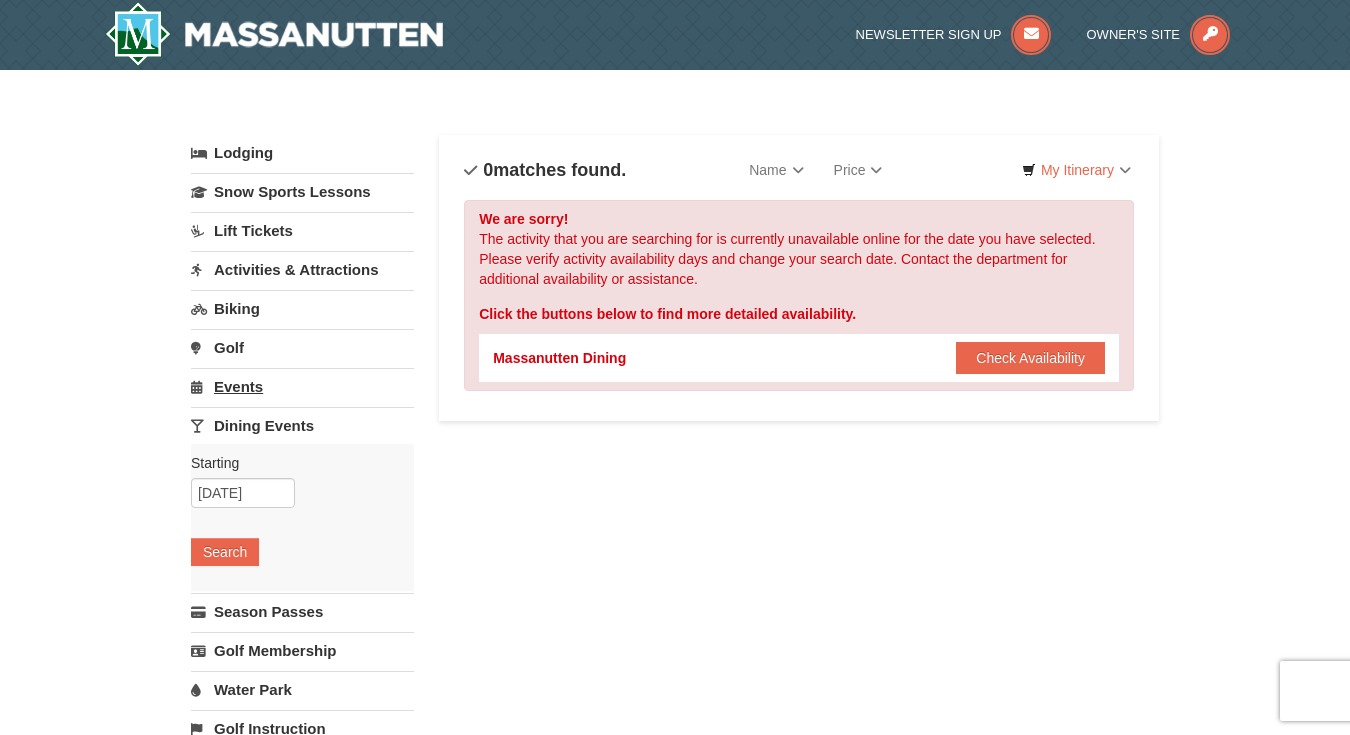 click on "Events" at bounding box center [302, 386] 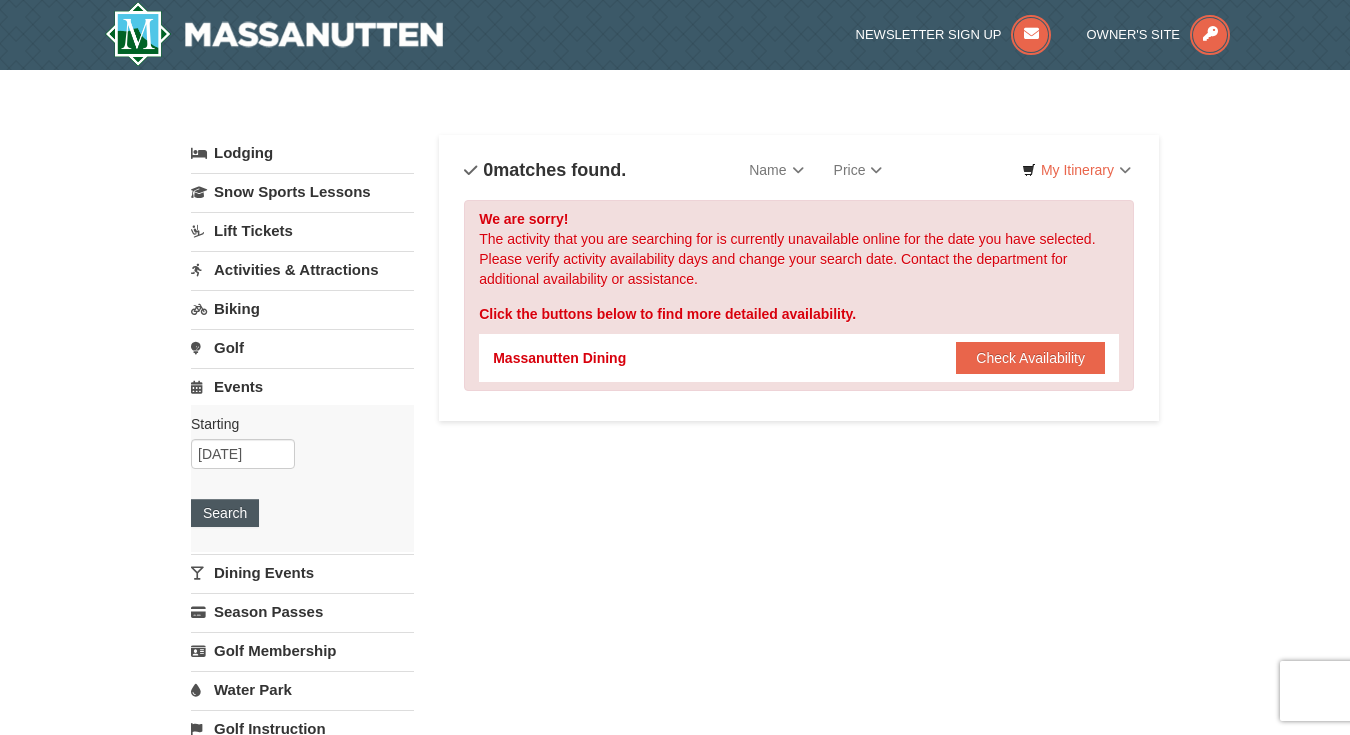 click on "Search" at bounding box center [225, 513] 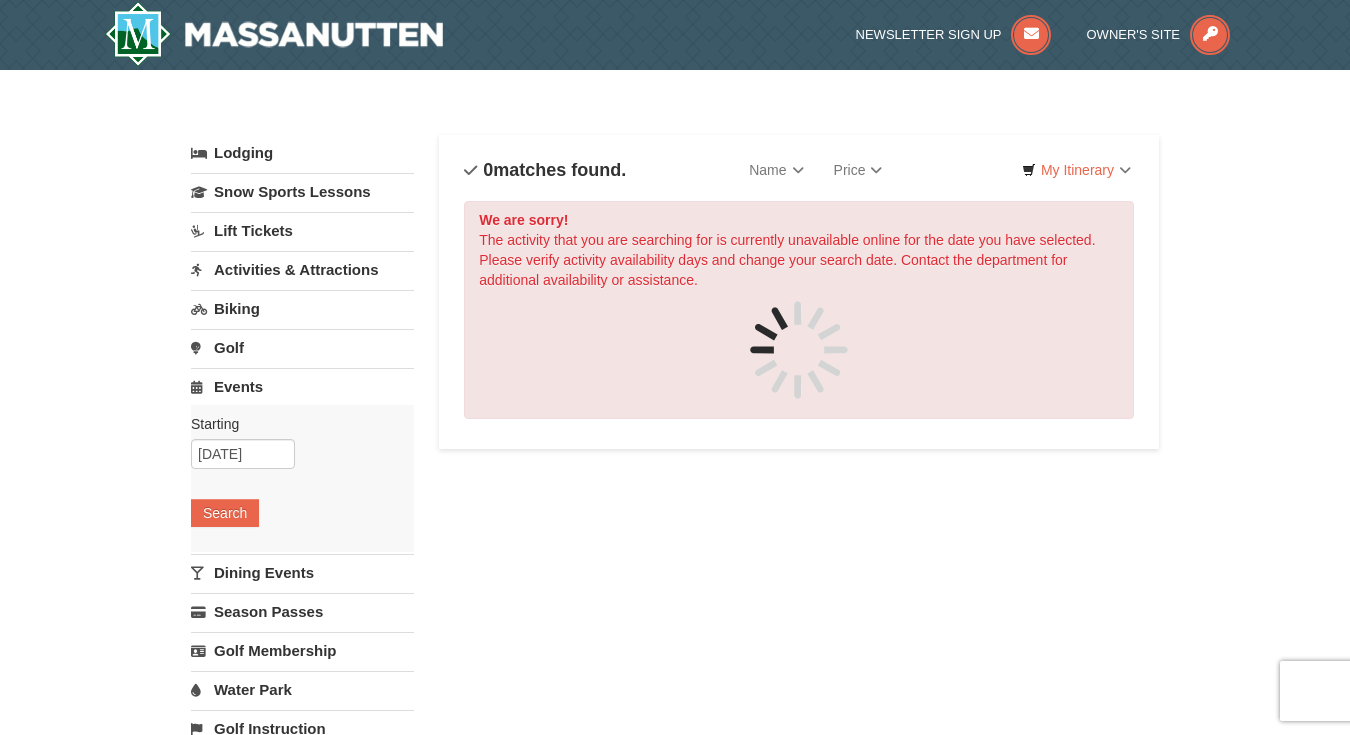 scroll, scrollTop: 0, scrollLeft: 0, axis: both 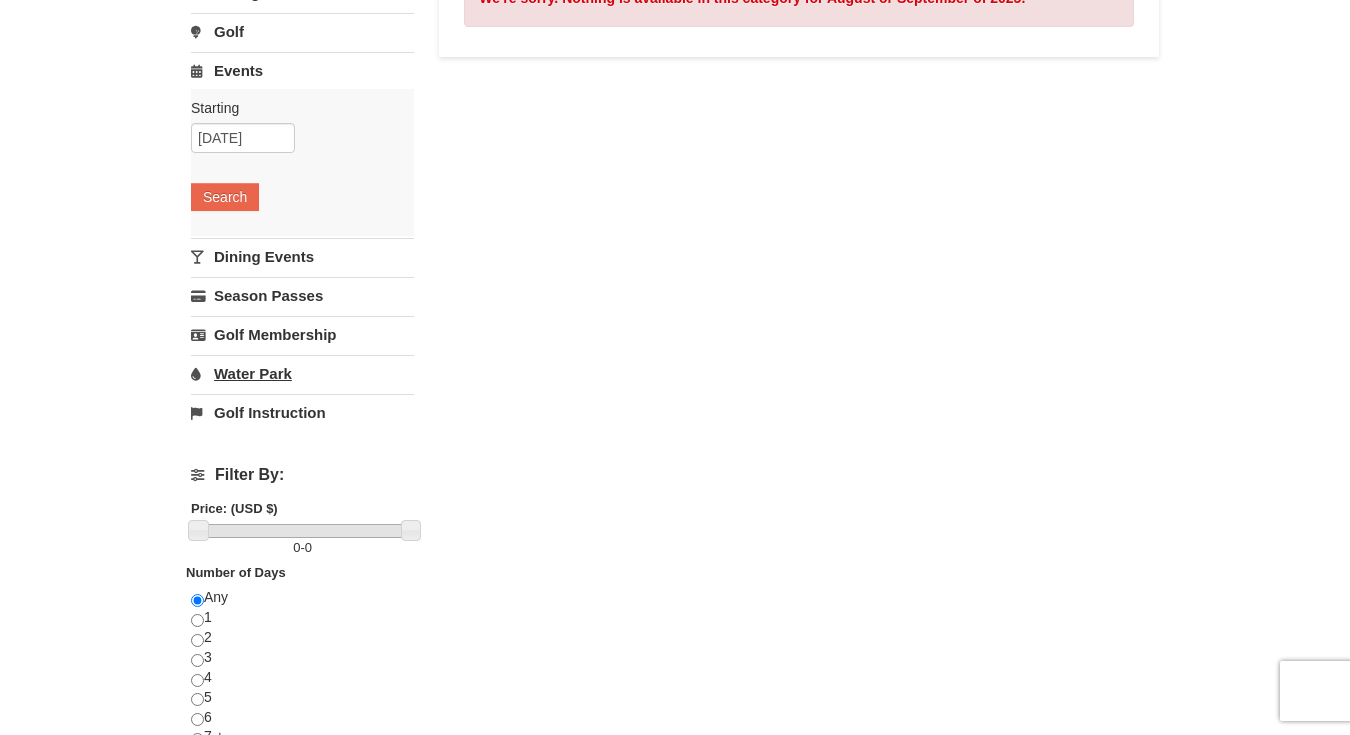 click on "Water Park" at bounding box center (302, 373) 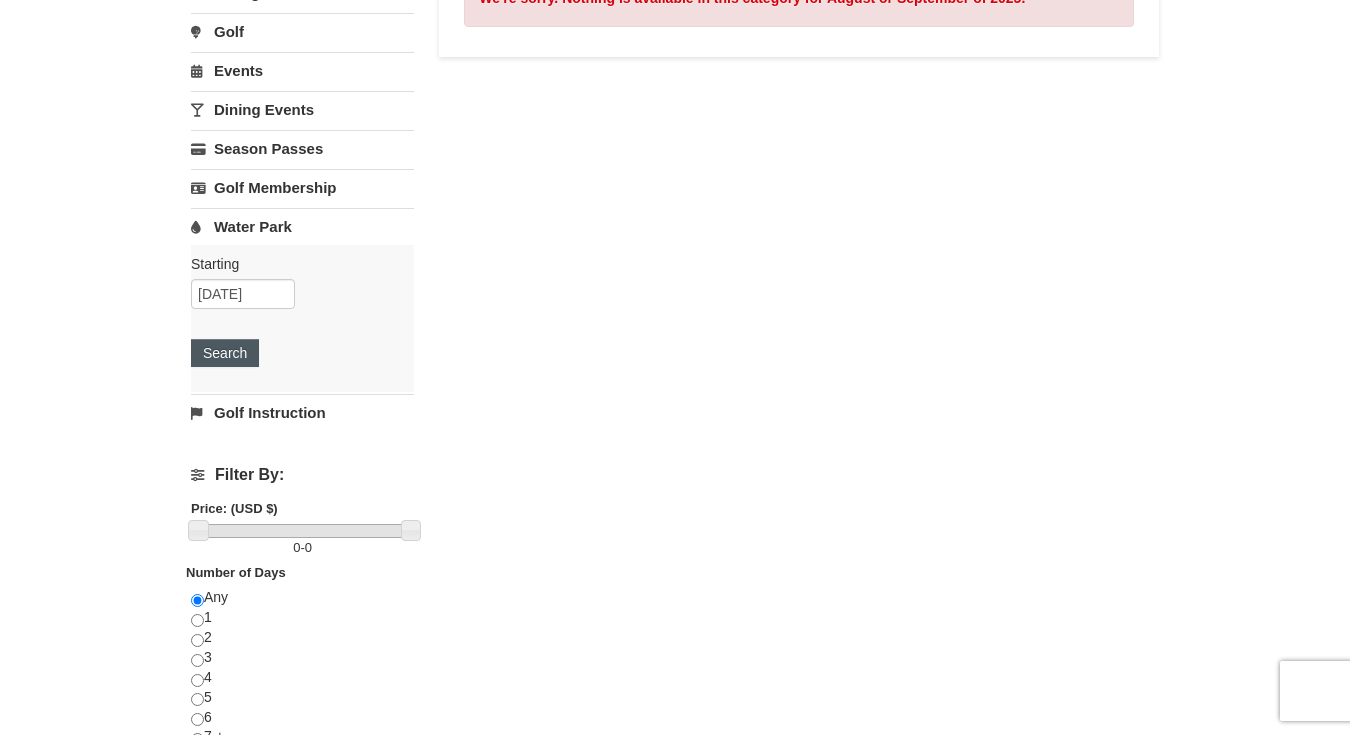 click on "Search" at bounding box center (225, 353) 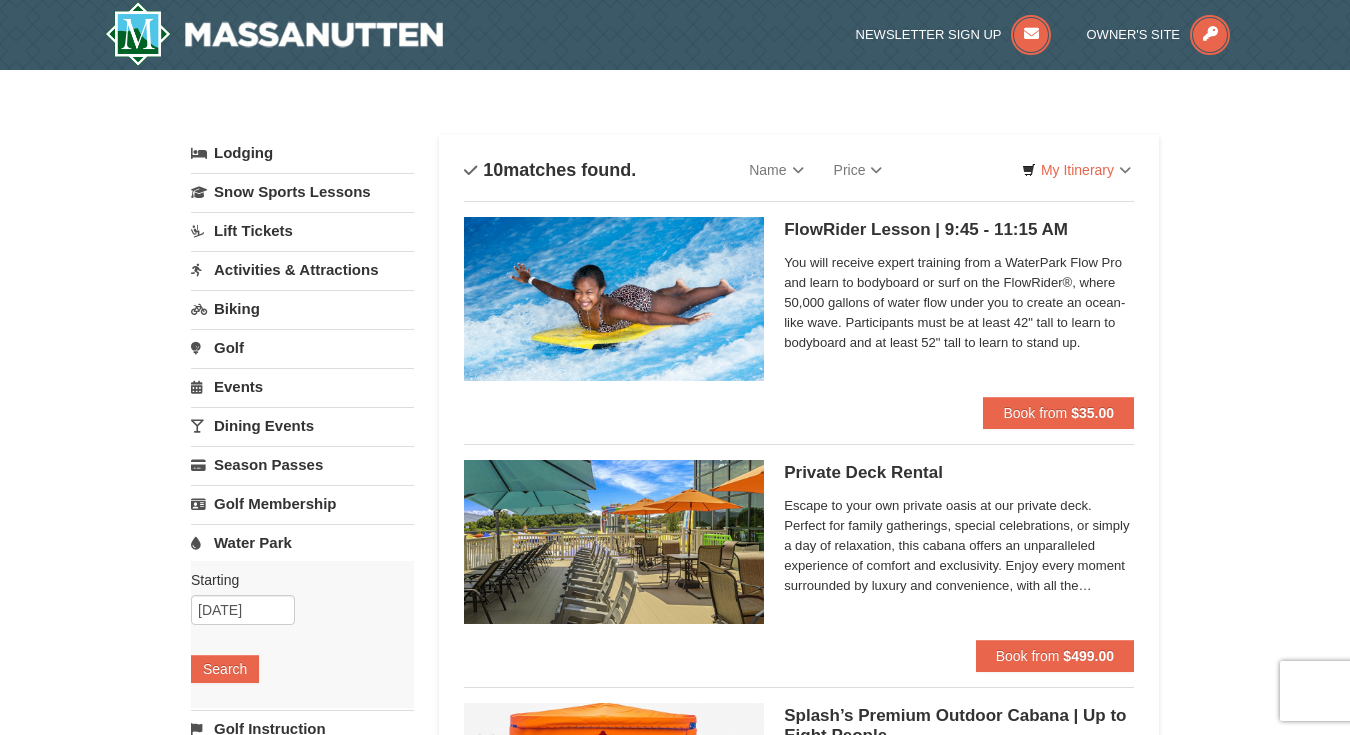 scroll, scrollTop: 0, scrollLeft: 0, axis: both 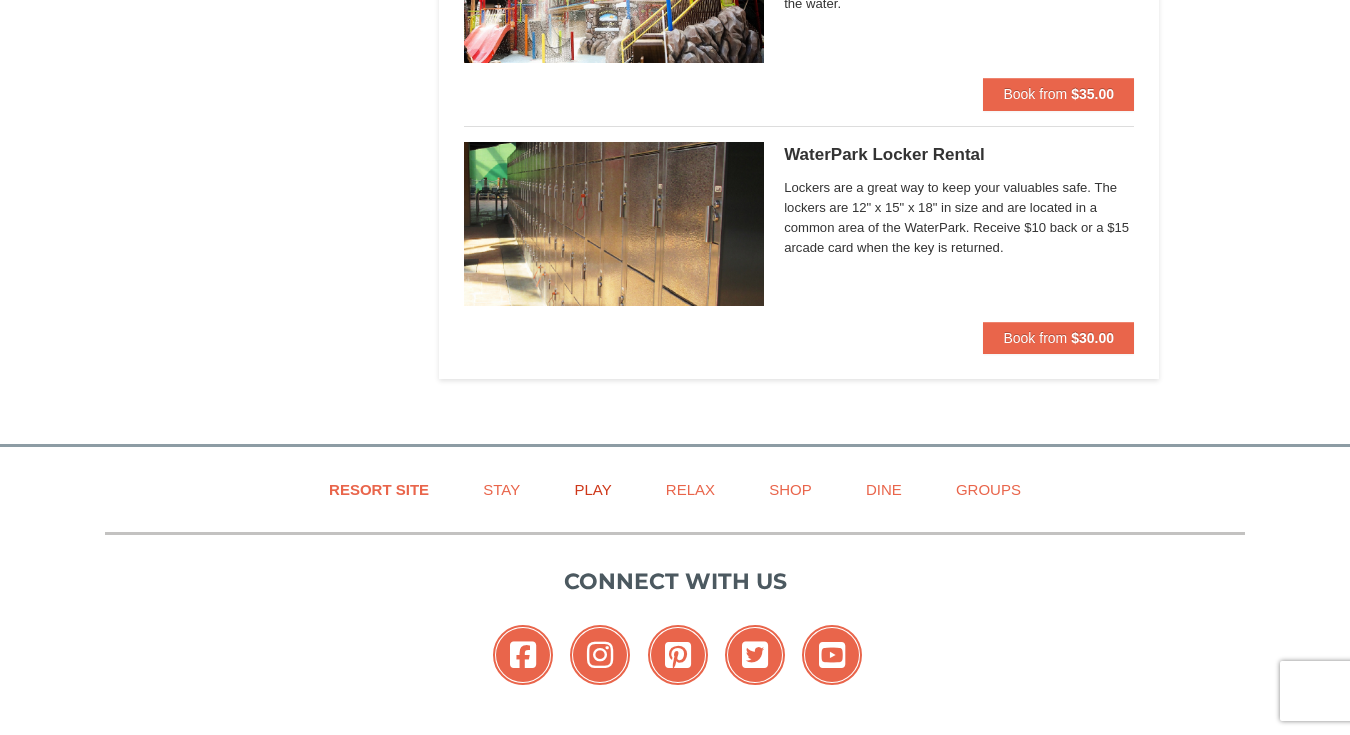 click on "Play" at bounding box center [592, 489] 